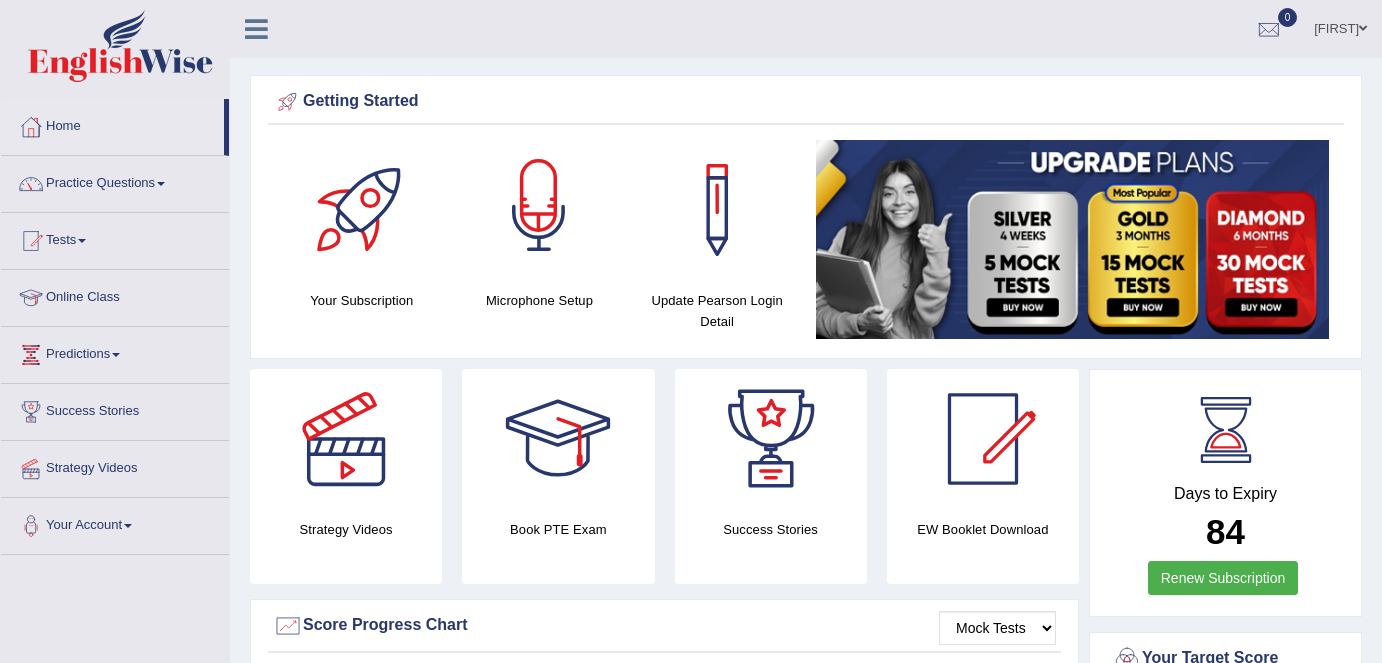 scroll, scrollTop: 0, scrollLeft: 0, axis: both 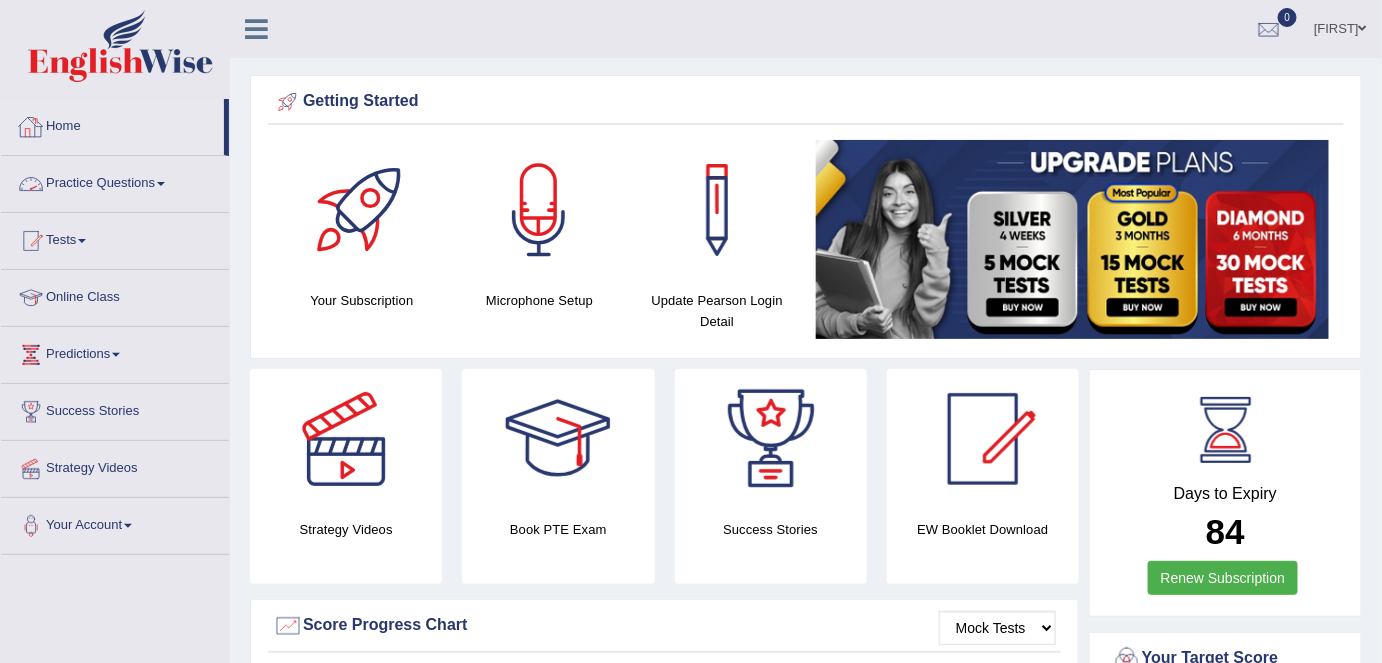 click on "Practice Questions" at bounding box center (115, 181) 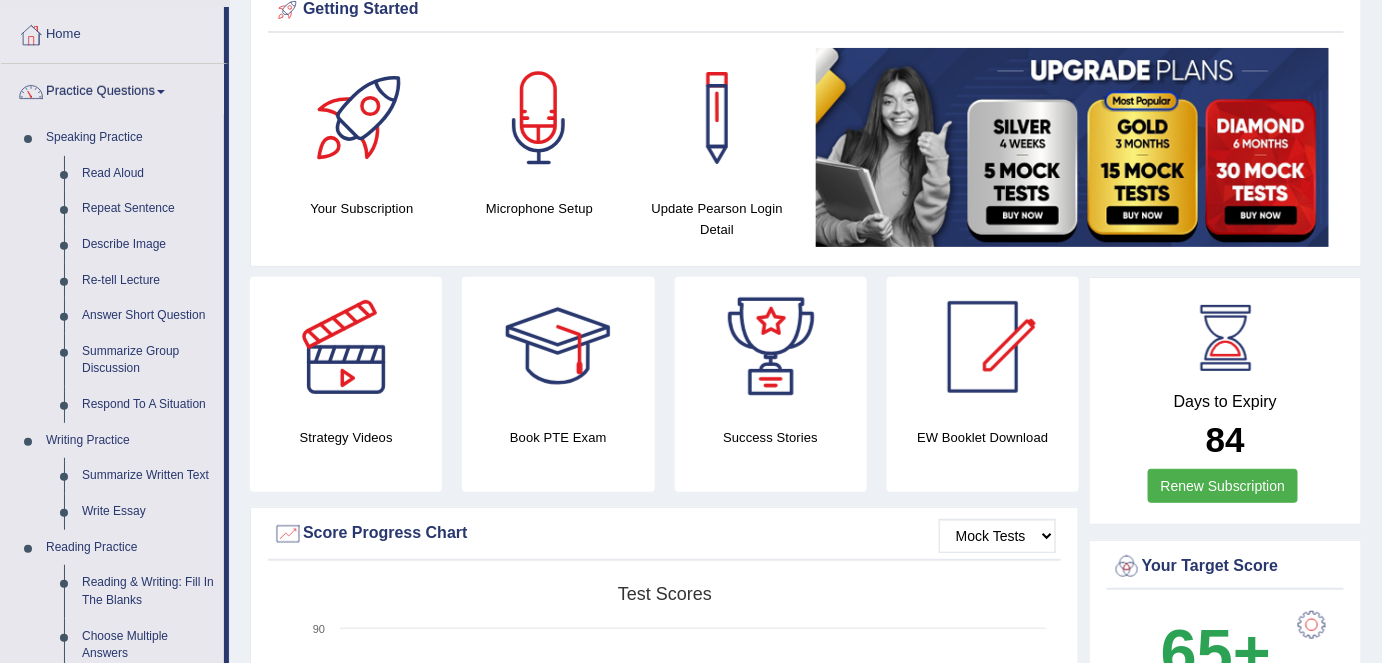 scroll, scrollTop: 90, scrollLeft: 0, axis: vertical 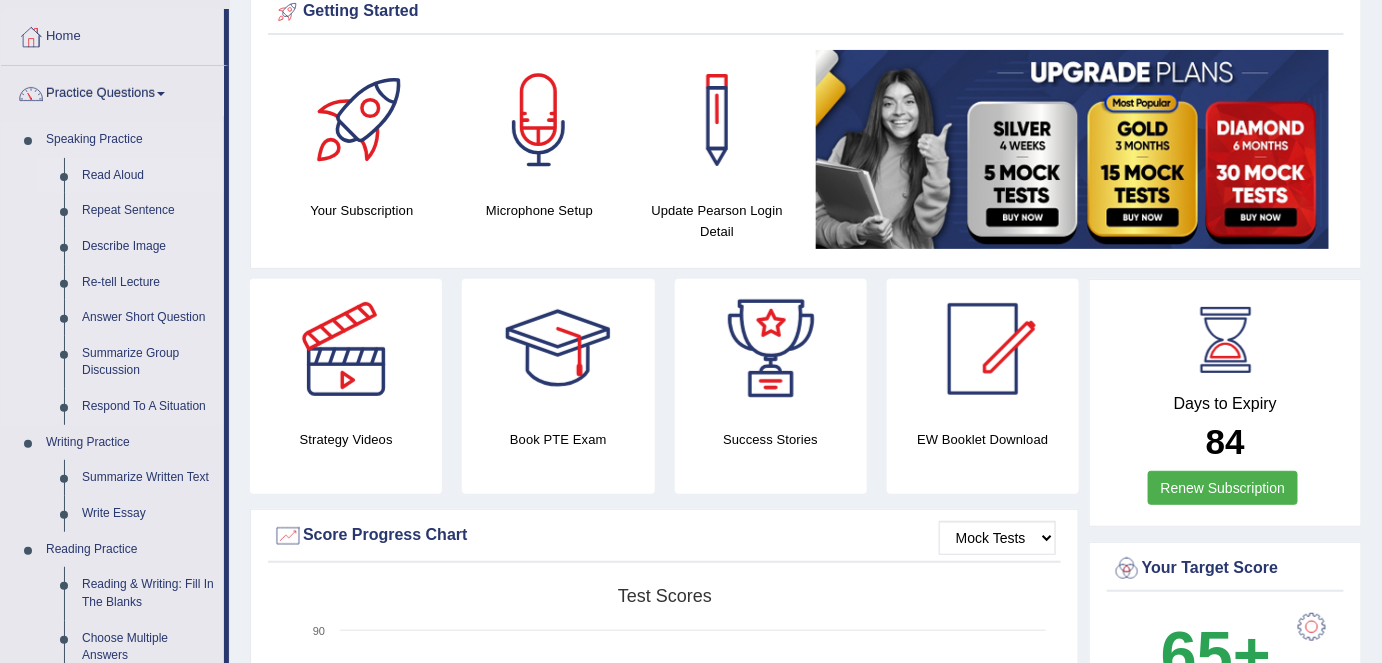 click on "Read Aloud" at bounding box center (148, 176) 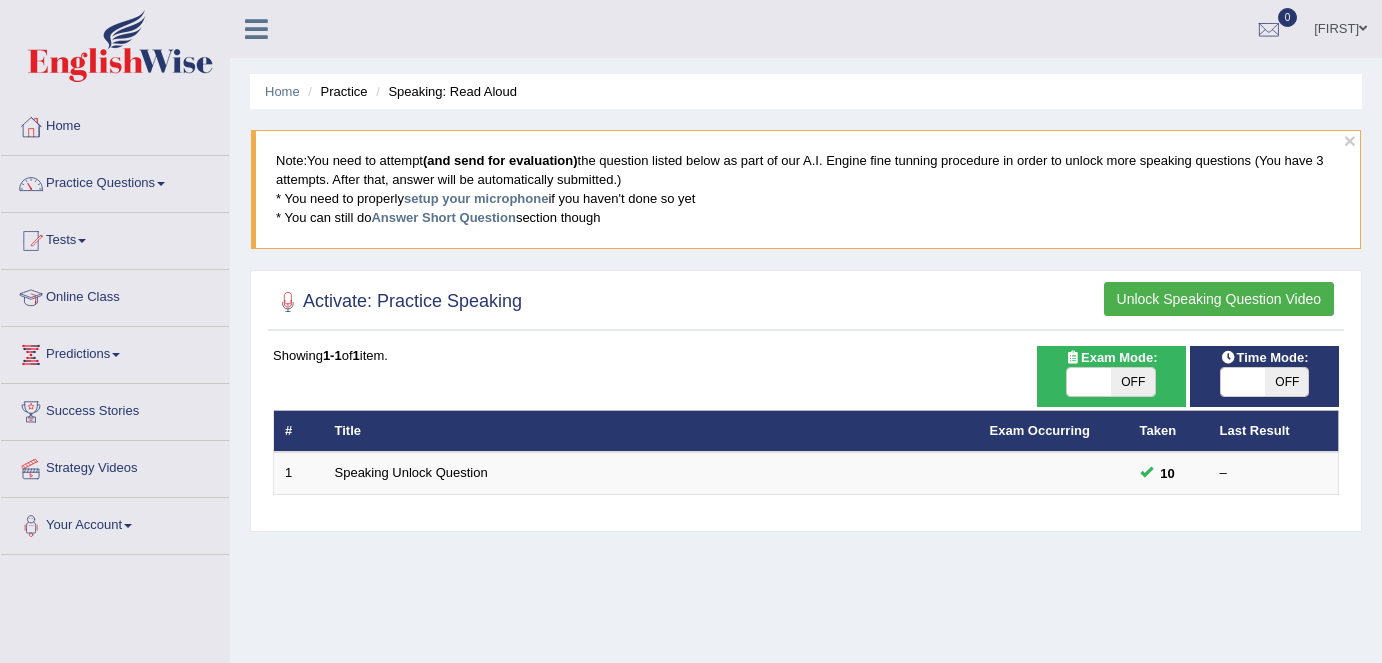 scroll, scrollTop: 0, scrollLeft: 0, axis: both 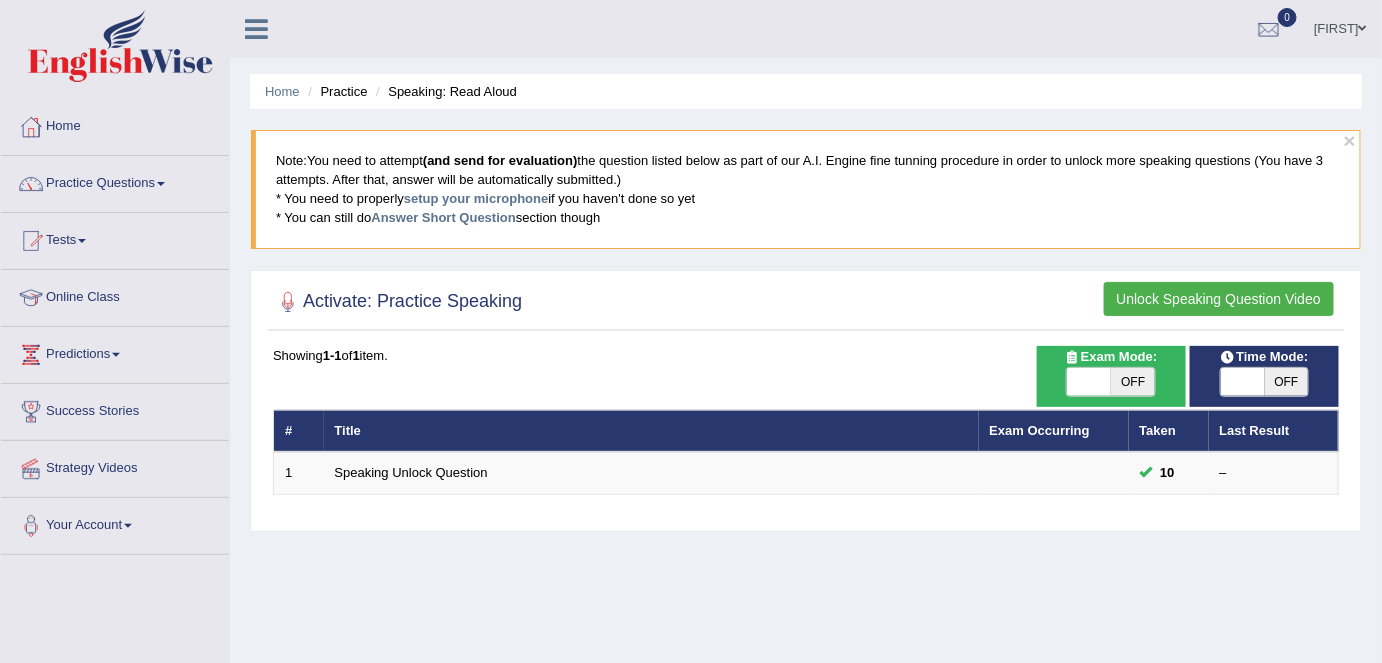 click on "Pooja" at bounding box center [1340, 26] 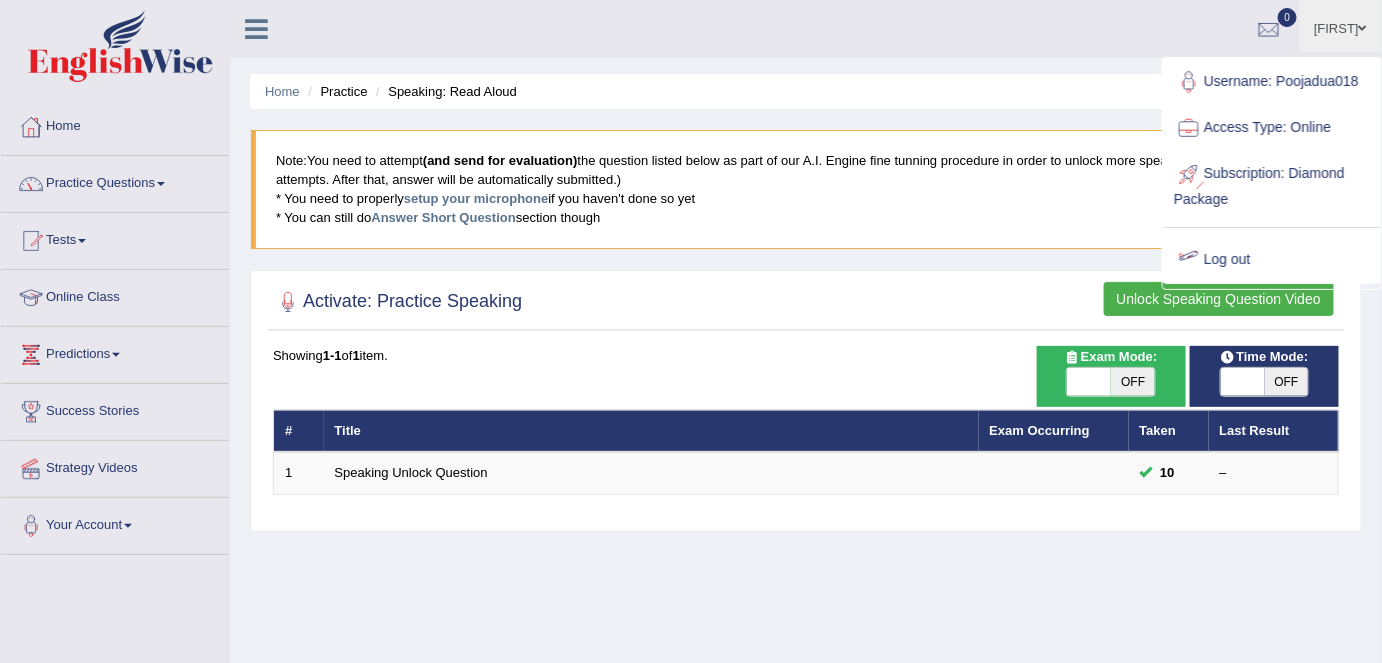 click on "Log out" at bounding box center [1272, 260] 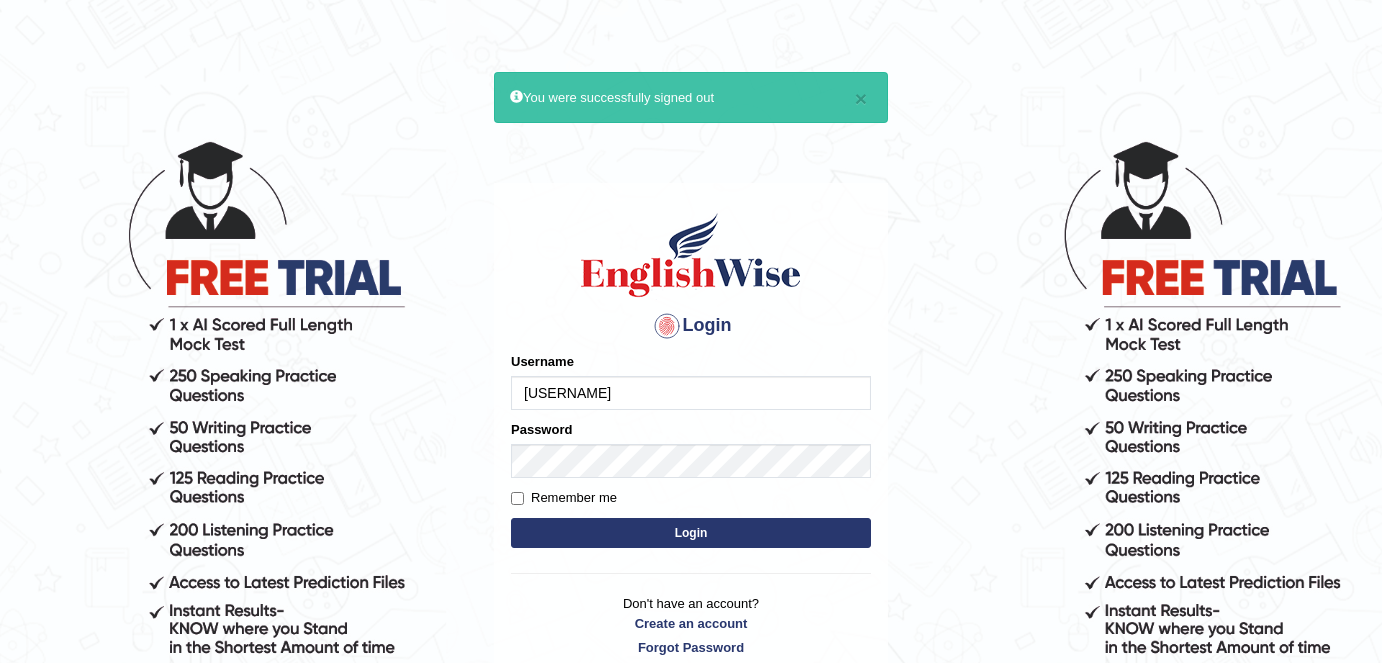 scroll, scrollTop: 0, scrollLeft: 0, axis: both 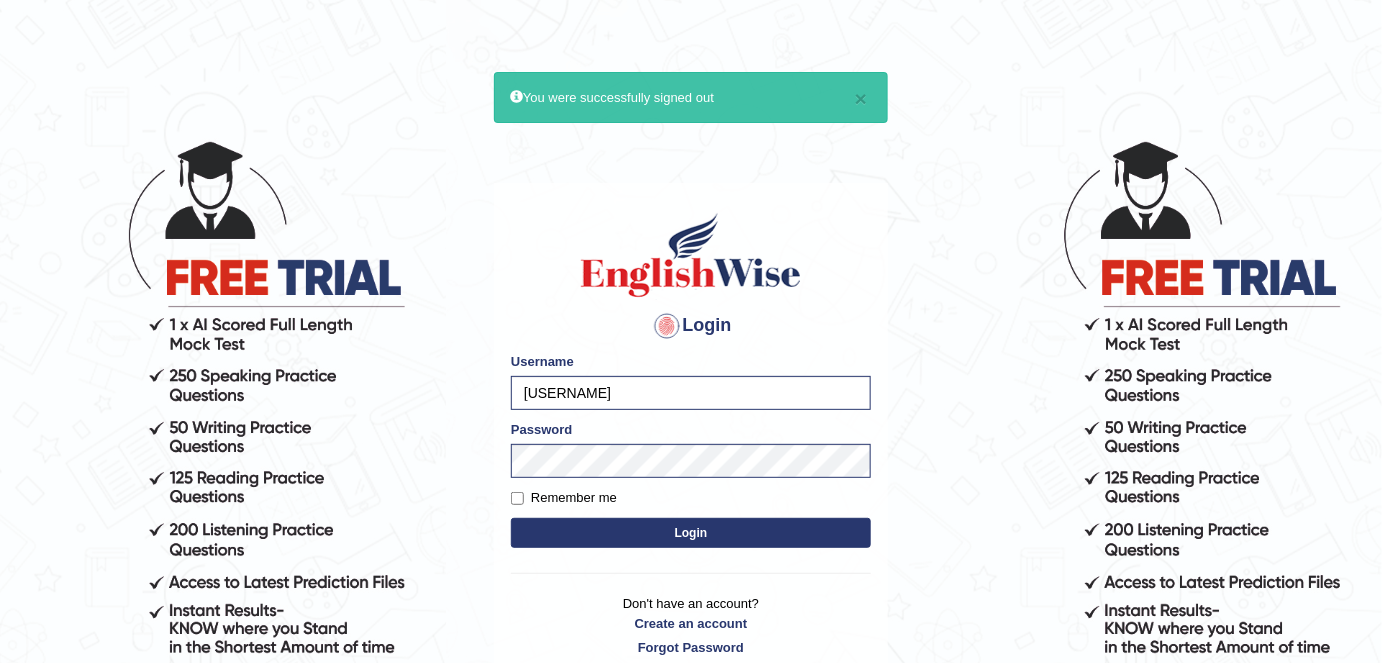 drag, startPoint x: 0, startPoint y: 0, endPoint x: 486, endPoint y: 387, distance: 621.2608 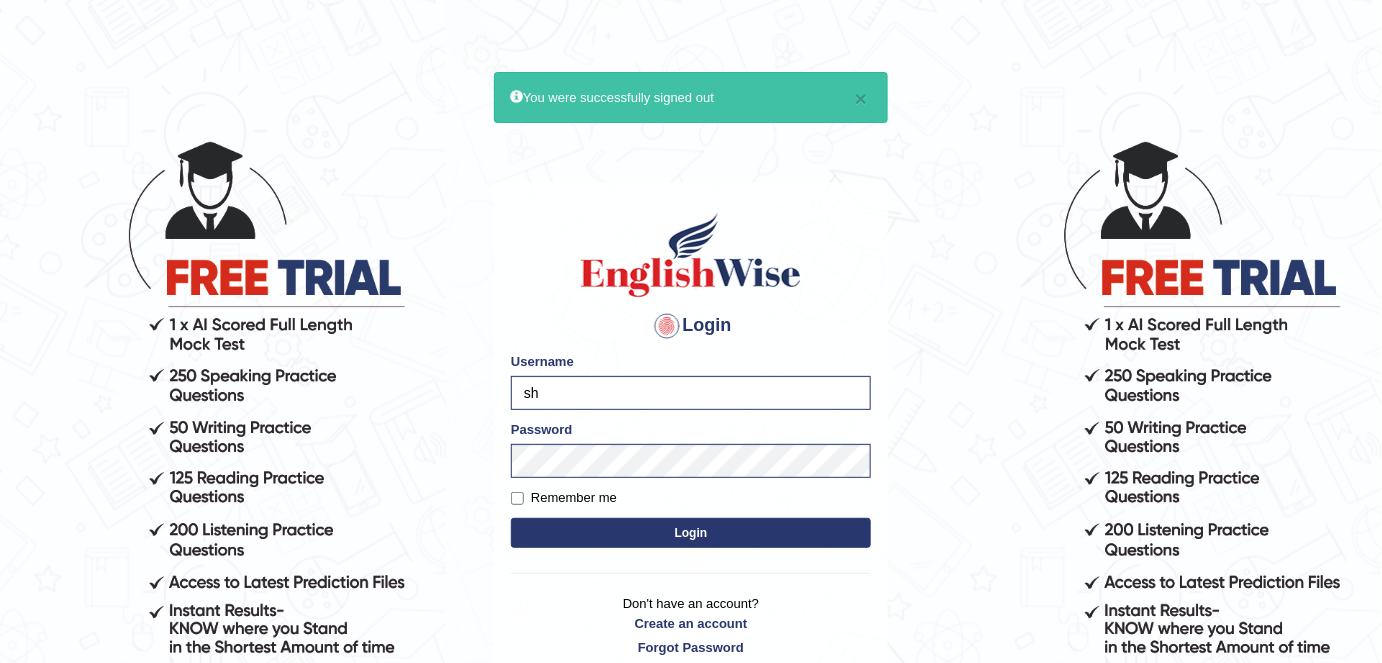 type on "shail123" 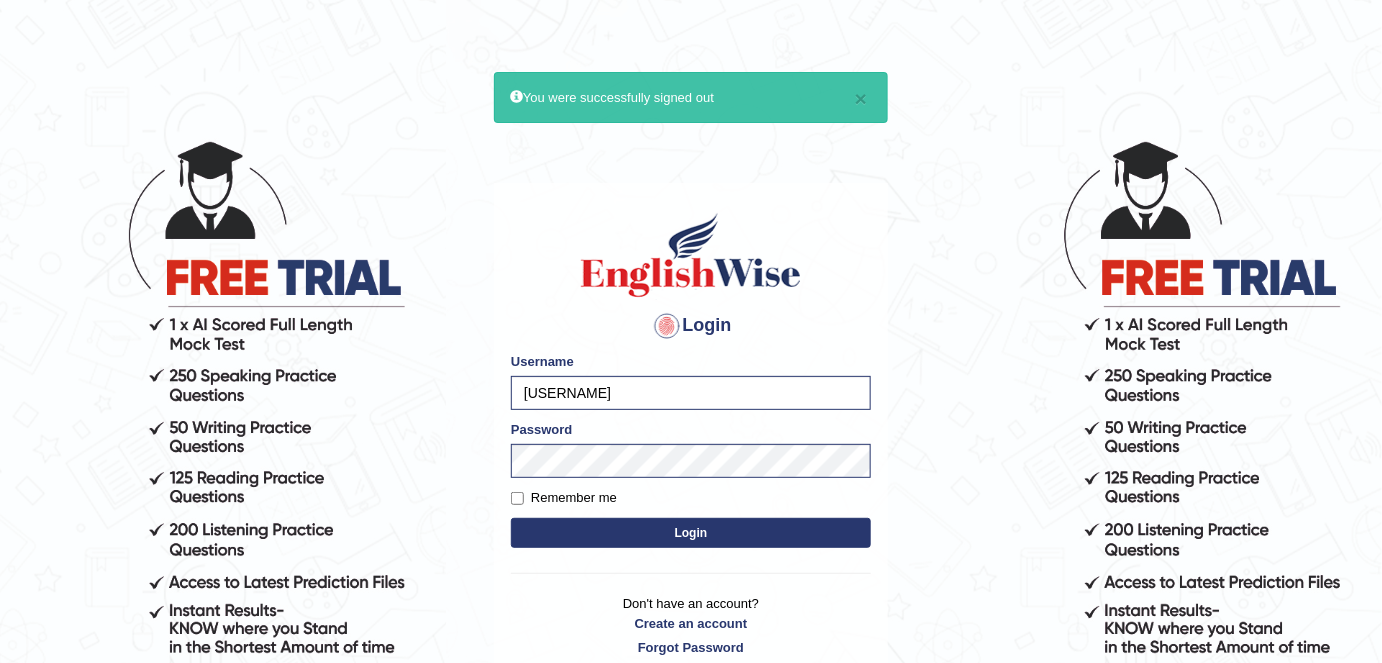 click on "Remember me" at bounding box center (564, 498) 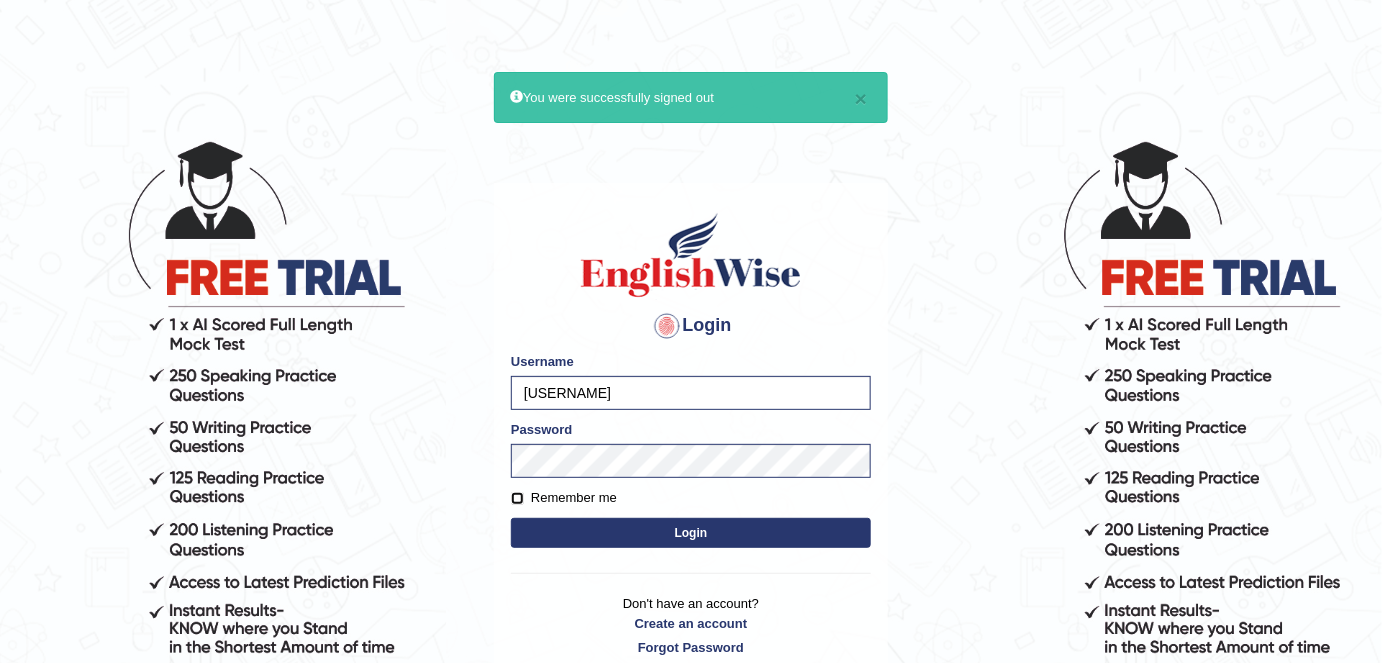 click on "Remember me" at bounding box center [517, 498] 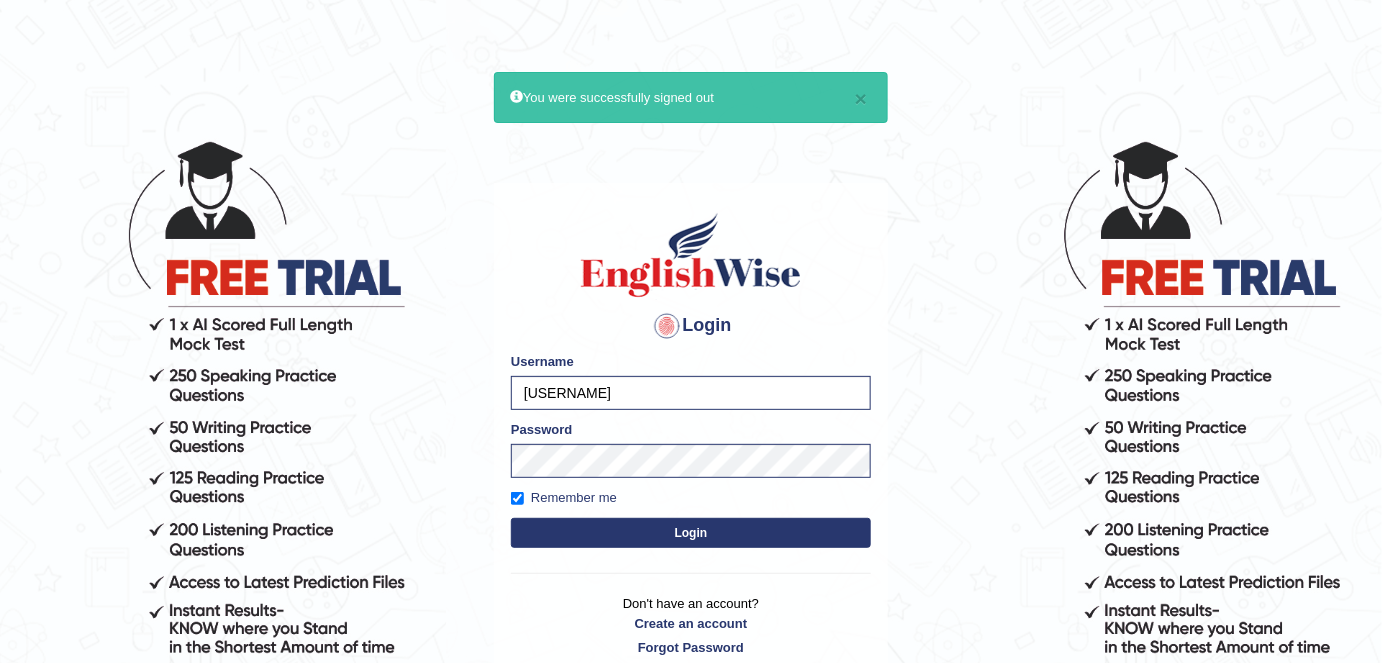 click on "Login" at bounding box center (691, 533) 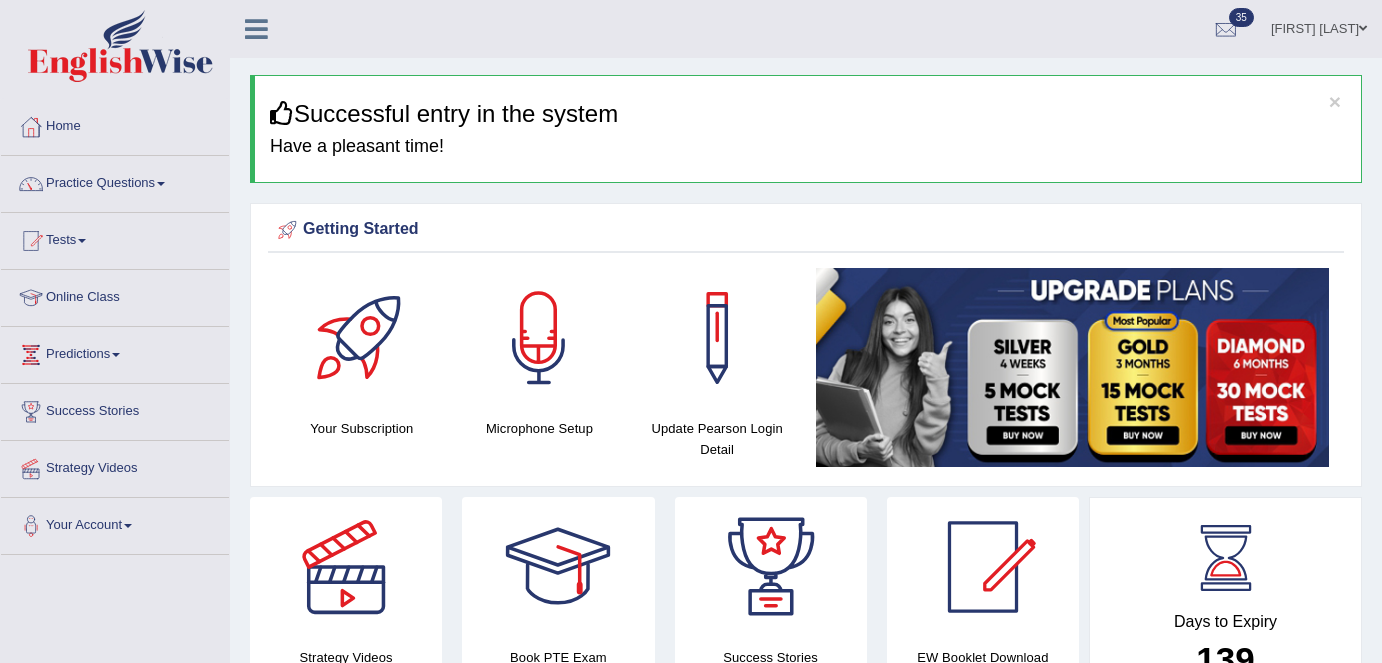 scroll, scrollTop: 0, scrollLeft: 0, axis: both 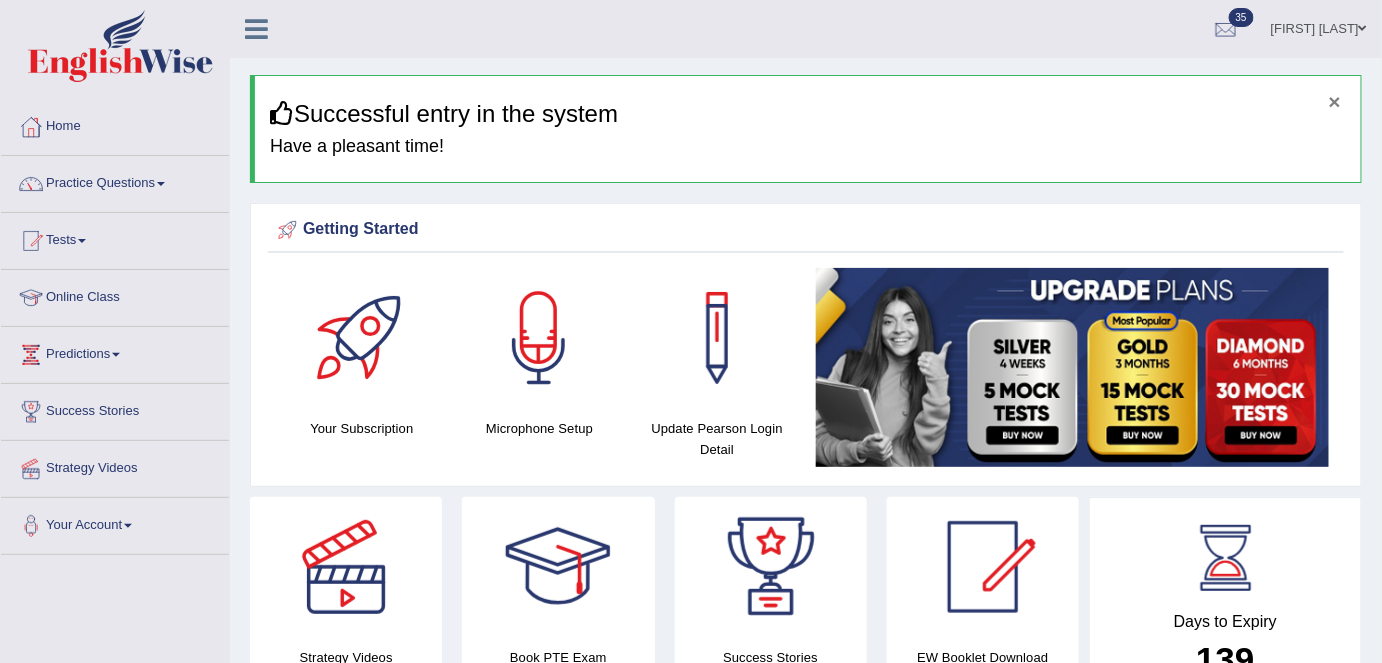 click on "×" at bounding box center [1335, 101] 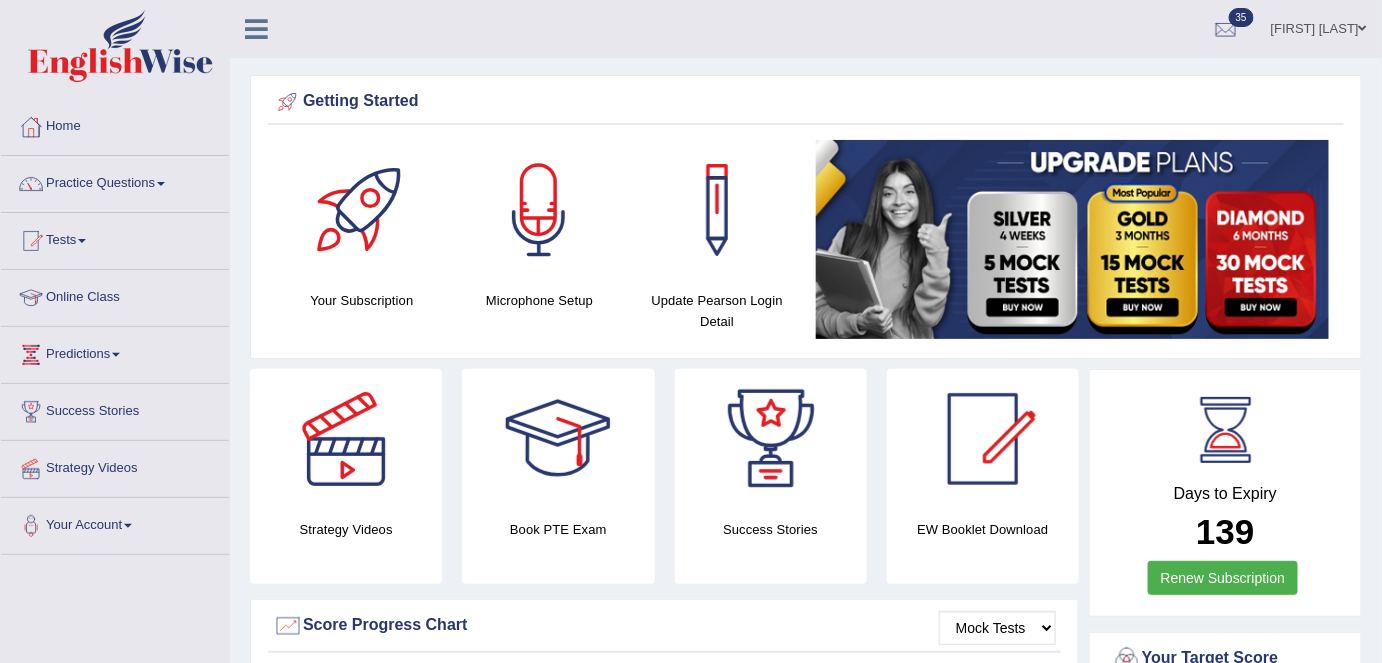 click on "Shail wadhwa
Toggle navigation
Username: Shail123
Access Type: Online
Subscription: Diamond Package
Log out
35
EW34
Jun 28, 2025 EW15 Jun 19, 2025 EW20" at bounding box center [979, 28] 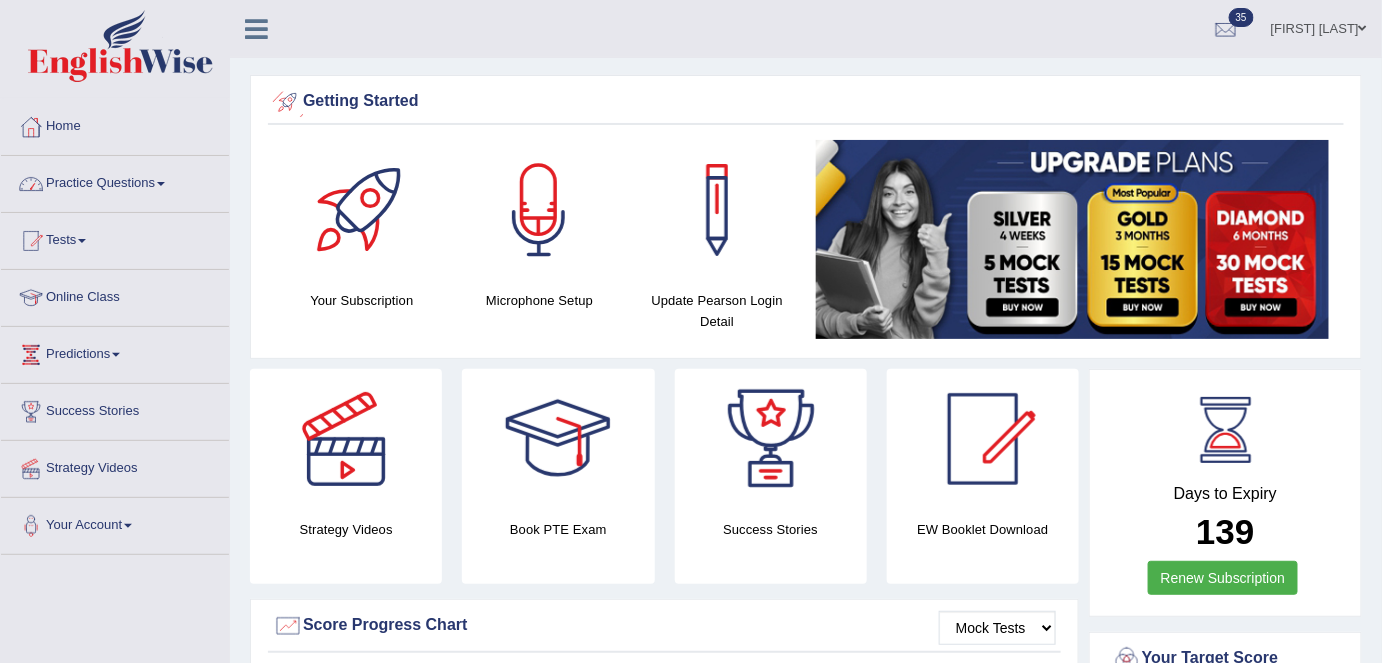 click on "Practice Questions" at bounding box center [115, 181] 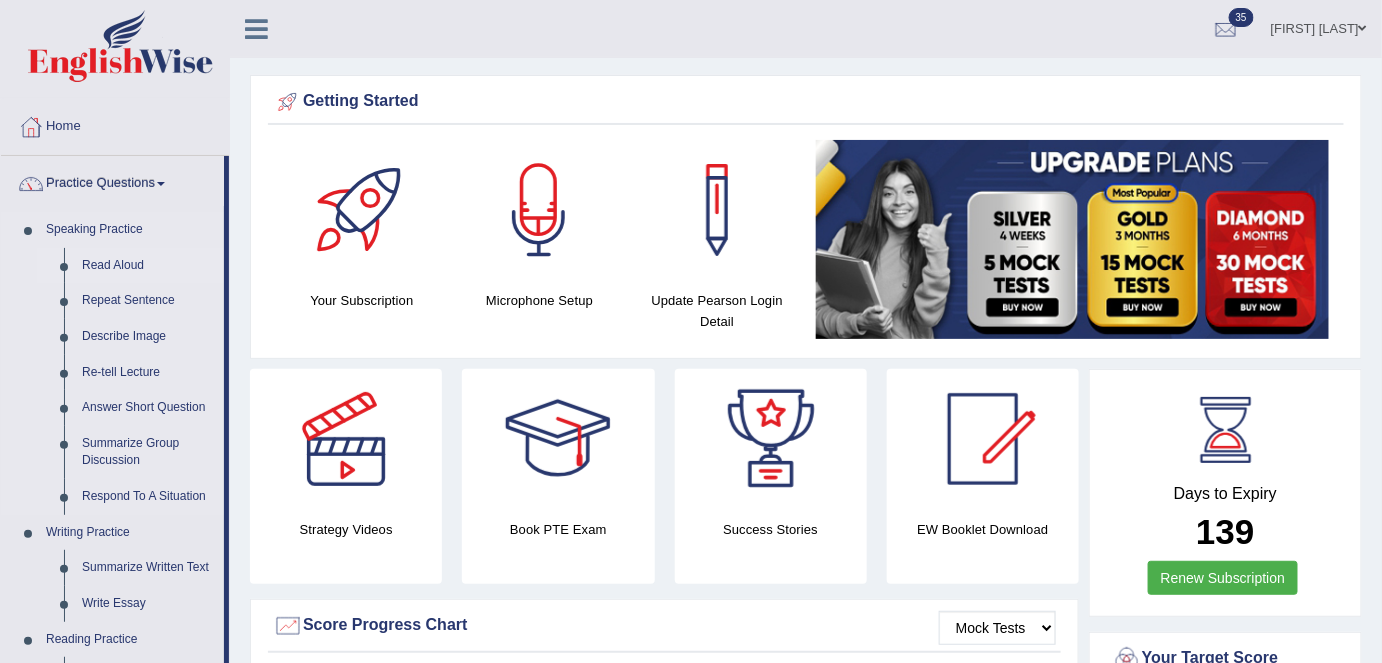 click on "Read Aloud" at bounding box center (148, 266) 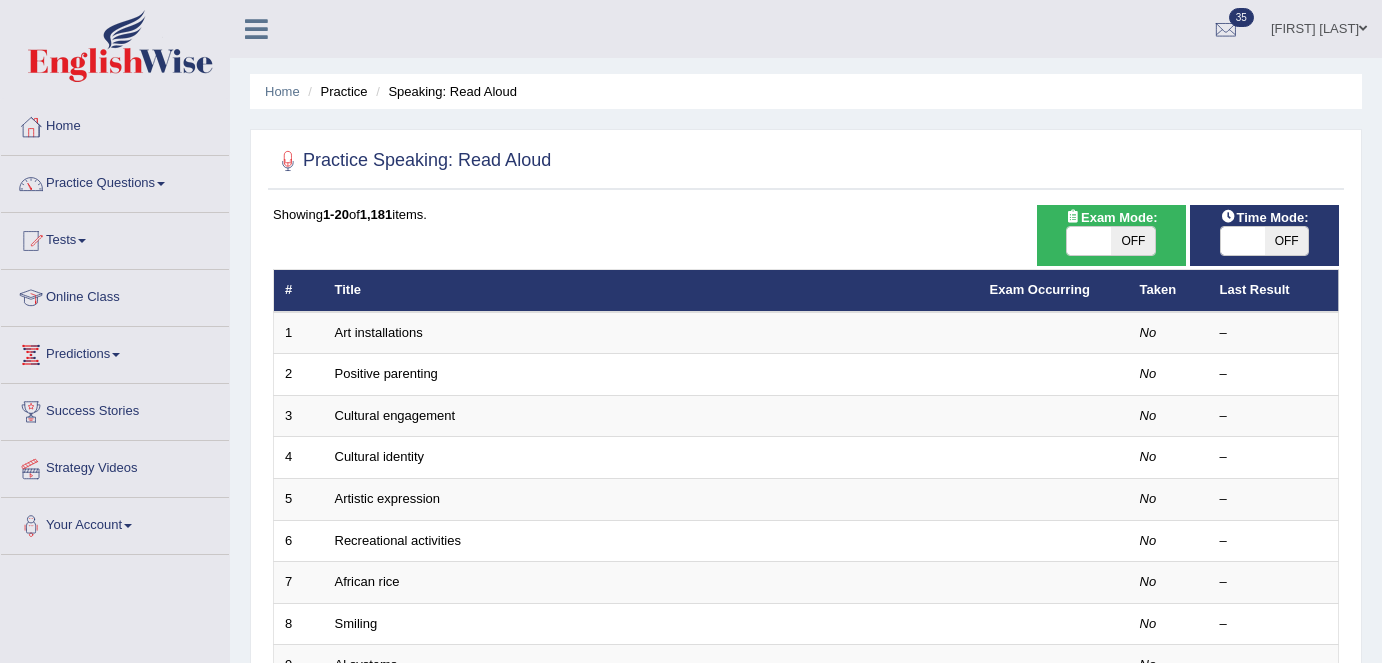 scroll, scrollTop: 0, scrollLeft: 0, axis: both 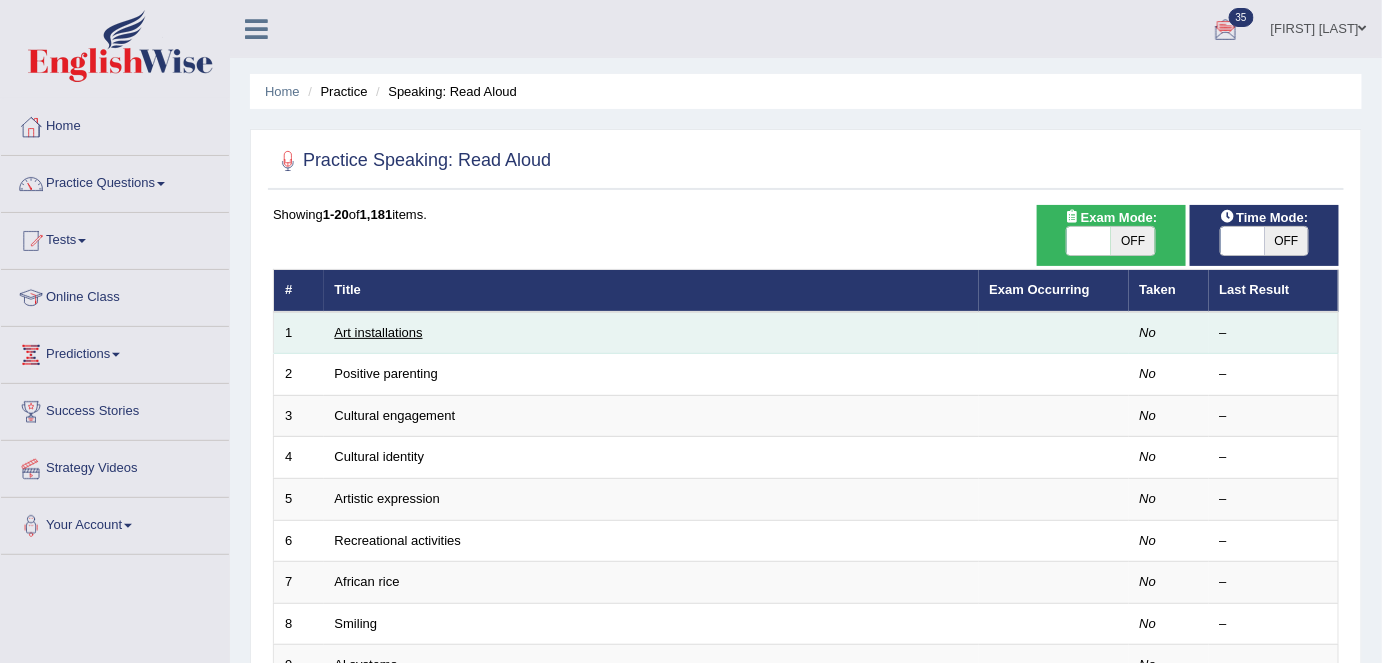 click on "Art installations" at bounding box center (379, 332) 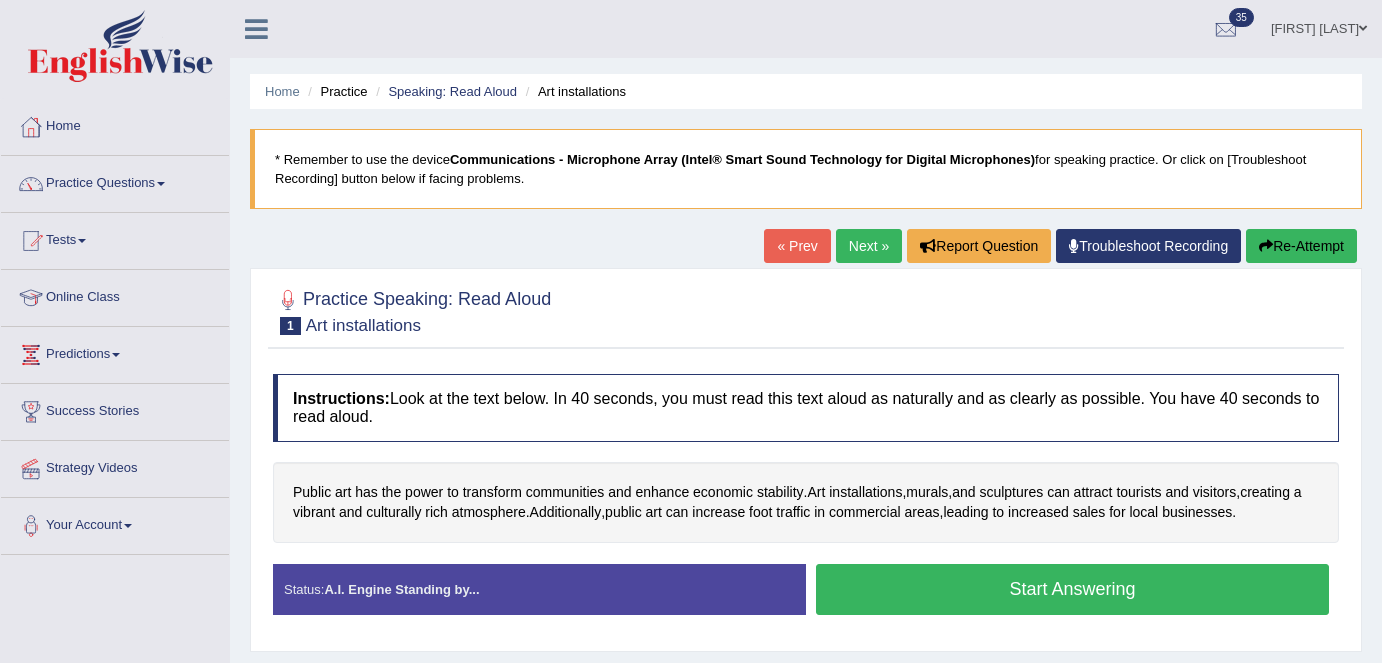 scroll, scrollTop: 181, scrollLeft: 0, axis: vertical 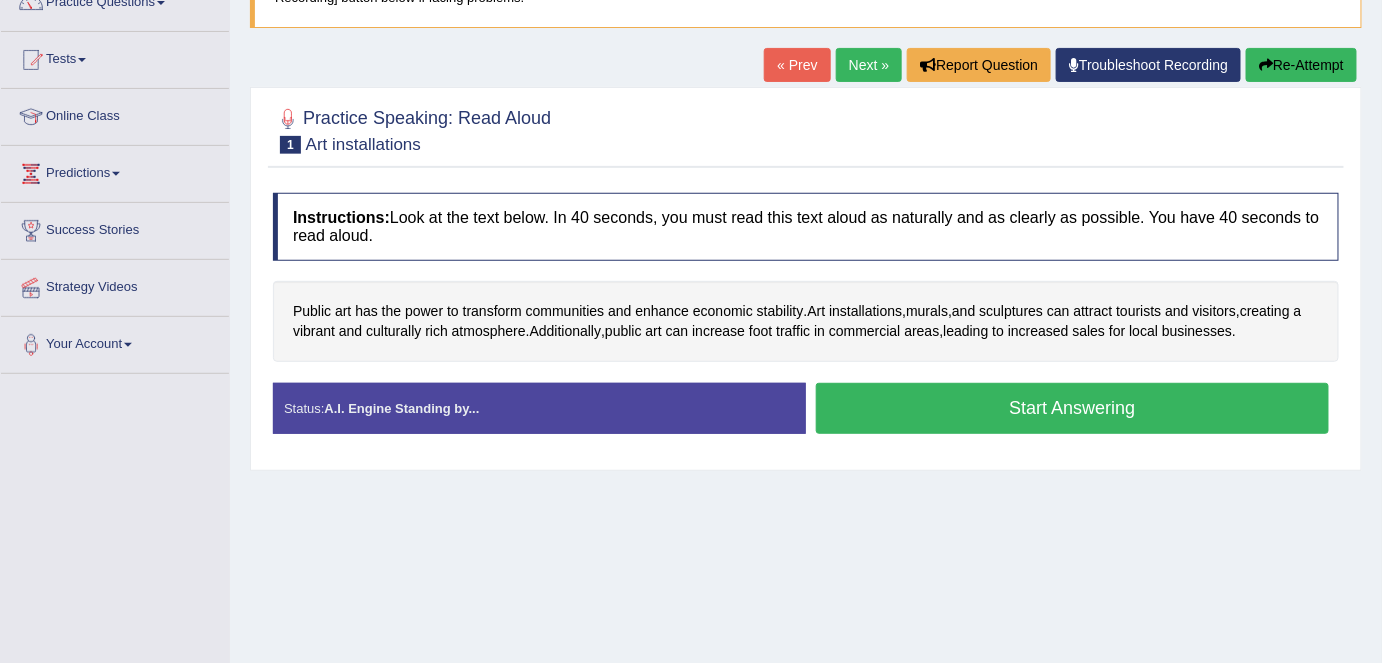 click on "Home
Practice
Speaking: Read Aloud
Art installations
* Remember to use the device  Communications - Microphone Array (Intel® Smart Sound Technology for Digital Microphones)  for speaking practice. Or click on [Troubleshoot Recording] button below if facing problems.
« Prev Next »  Report Question  Troubleshoot Recording  Re-Attempt
Practice Speaking: Read Aloud
1
Art installations
Instructions:  Look at the text below. In 40 seconds, you must read this text aloud as naturally and as clearly as possible. You have 40 seconds to read aloud.
Public   art   has   the   power   to   transform   communities   and   enhance   economic   stability .  Art   installations ,  murals ,  and   sculptures   can   attract   tourists   and   visitors ,  creating   a   vibrant   and   culturally   rich   atmosphere .  ,  public" at bounding box center [806, 319] 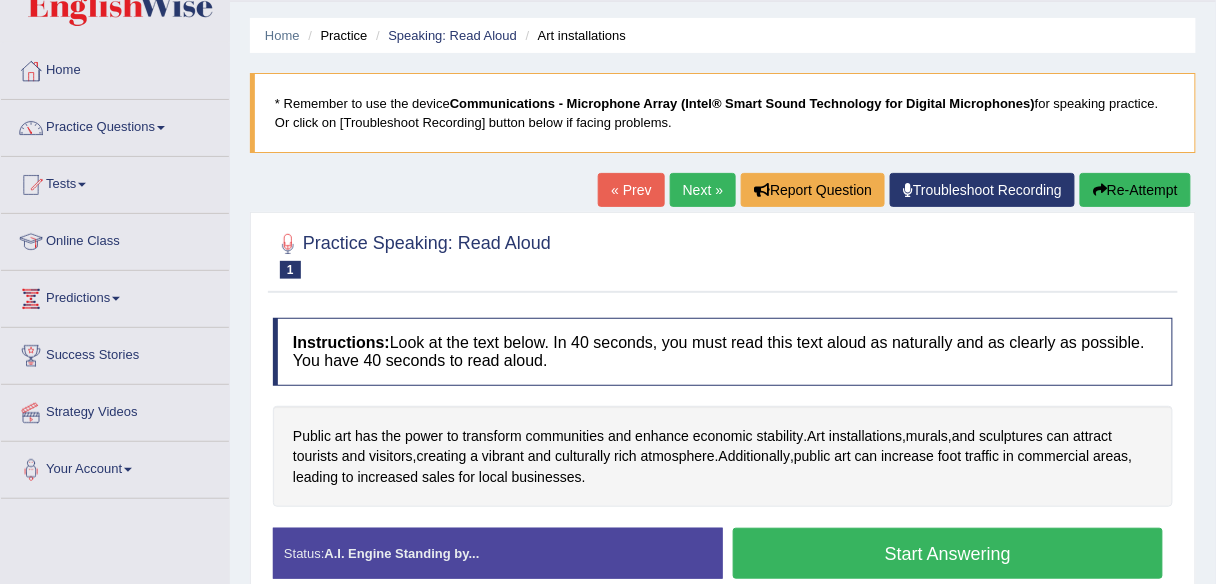 scroll, scrollTop: 0, scrollLeft: 0, axis: both 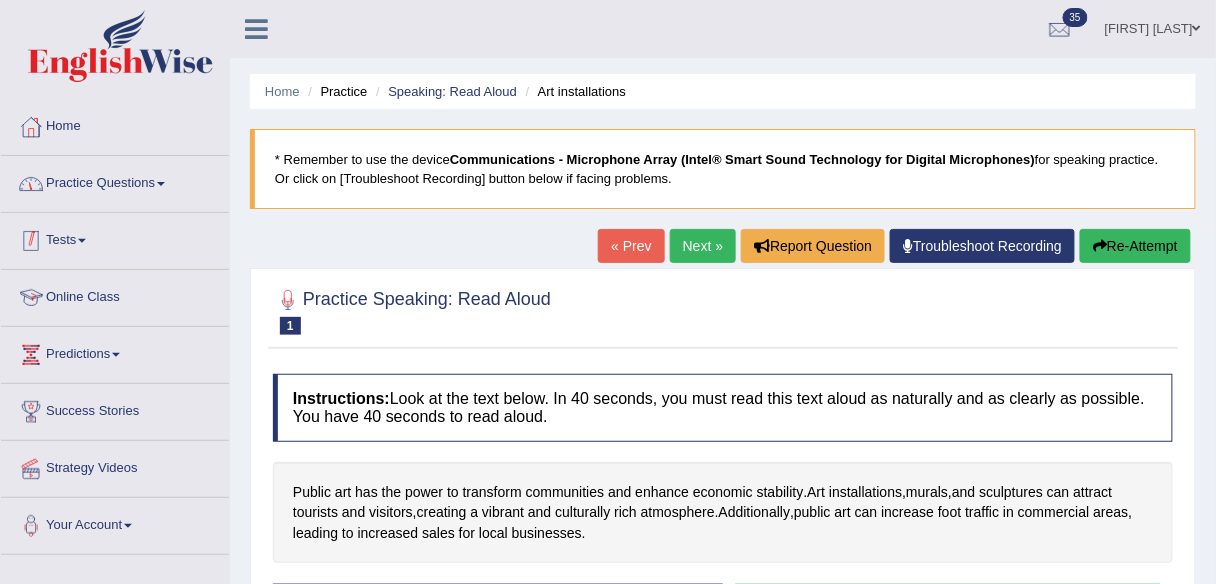 click on "Practice Questions" at bounding box center [115, 181] 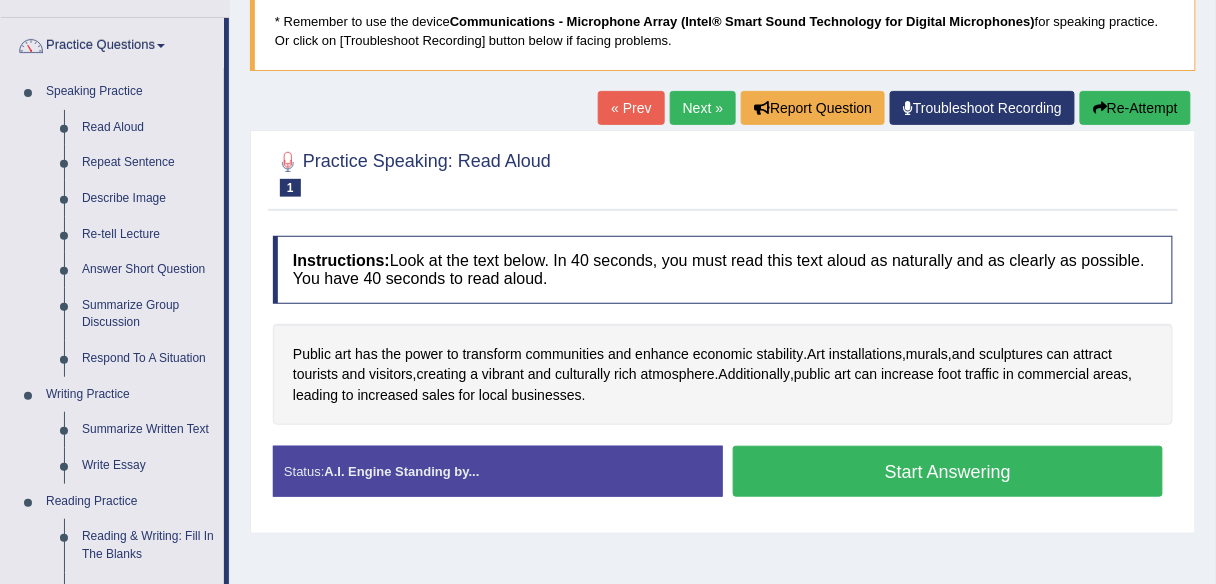 scroll, scrollTop: 0, scrollLeft: 0, axis: both 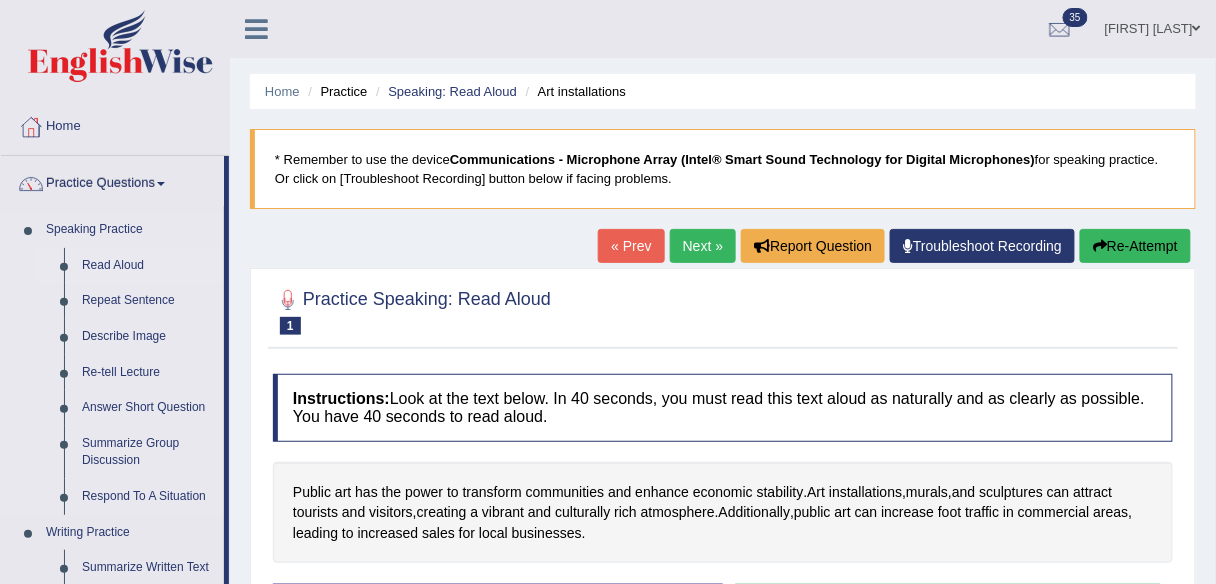 click on "Read Aloud" at bounding box center [148, 266] 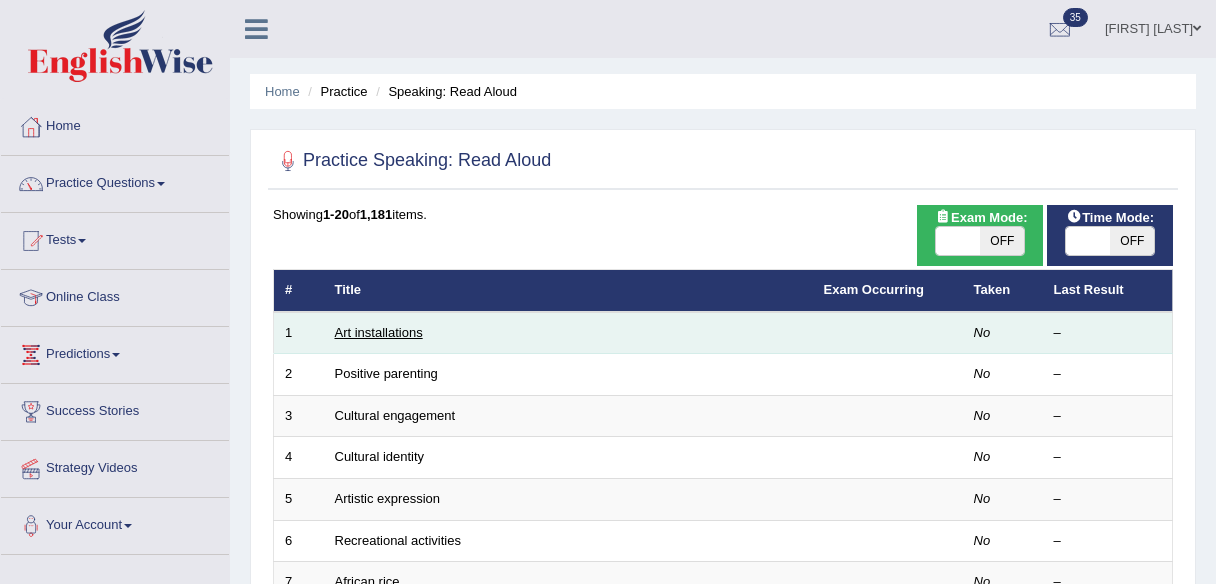 scroll, scrollTop: 0, scrollLeft: 0, axis: both 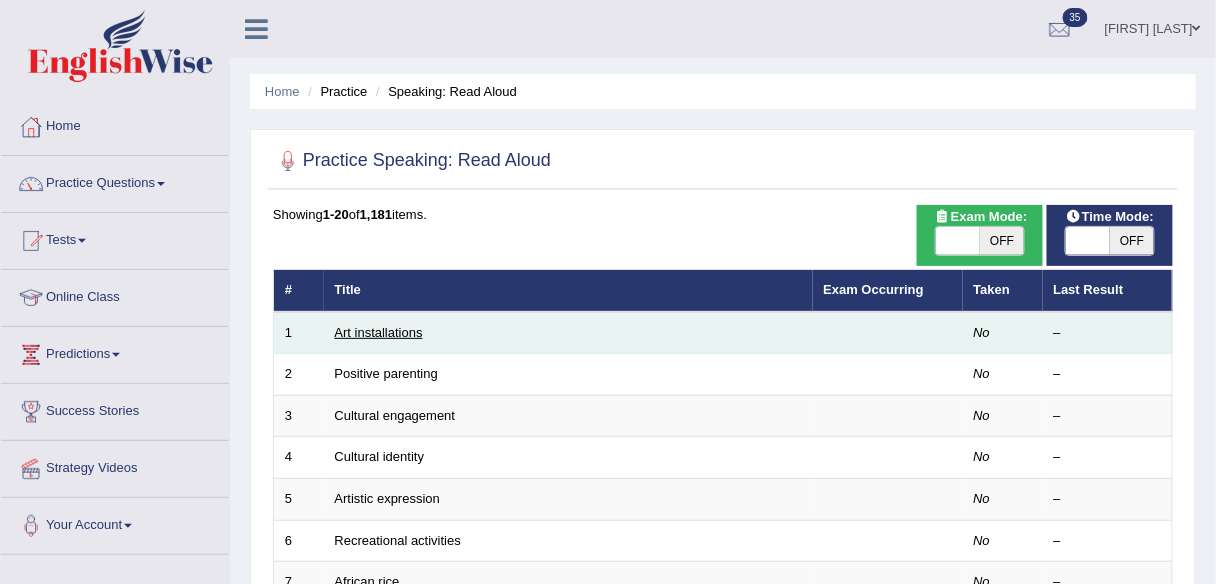 click on "Art installations" at bounding box center [379, 332] 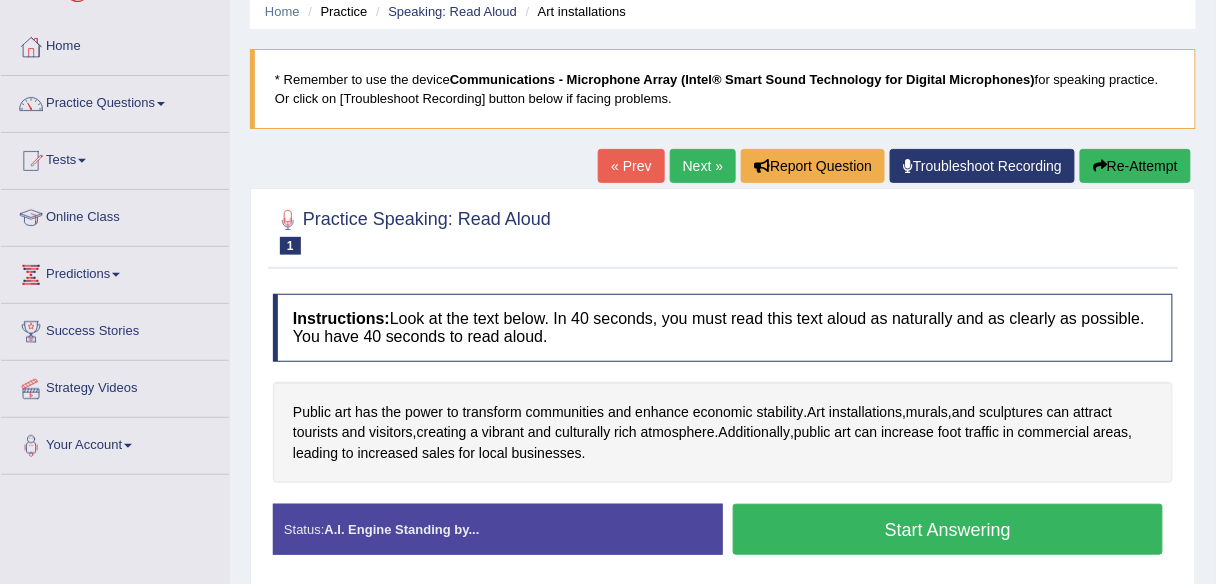 scroll, scrollTop: 80, scrollLeft: 0, axis: vertical 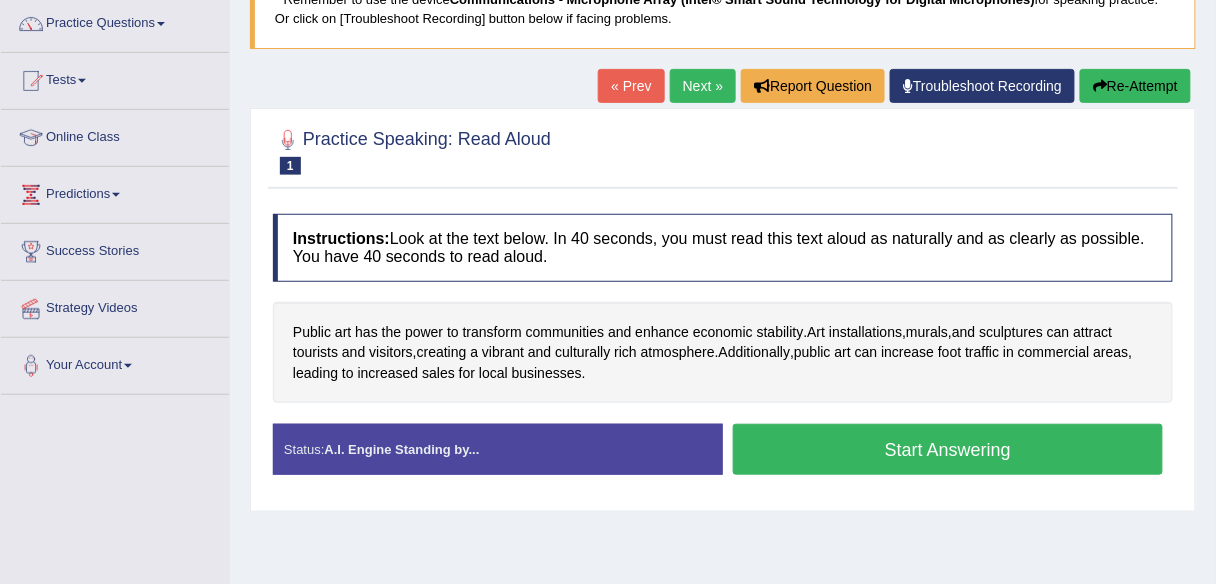 click on "Practice Speaking: Read Aloud
1
Art installations
Instructions:  Look at the text below. In 40 seconds, you must read this text aloud as naturally and as clearly as possible. You have 40 seconds to read aloud.
Public   art   has   the   power   to   transform   communities   and   enhance   economic   stability .  Art   installations ,  murals ,  and   sculptures   can   attract   tourists   and   visitors ,  creating   a   vibrant   and   culturally   rich   atmosphere .  Additionally ,  public   art   can   increase   foot   traffic   in   commercial   areas ,  leading   to   increased   sales   for   local   businesses . Created with Highcharts 7.1.2 Too low Too high Time Pitch meter: 0 10 20 30 40 Created with Highcharts 7.1.2 Great Too slow Too fast Time Speech pace meter: 0 10 20 30 40 Accuracy Comparison for Reading Scores: Labels:
Red:  Missed/Mispronounced Words
Green:  Correct Words  Accuracy:" at bounding box center (723, 310) 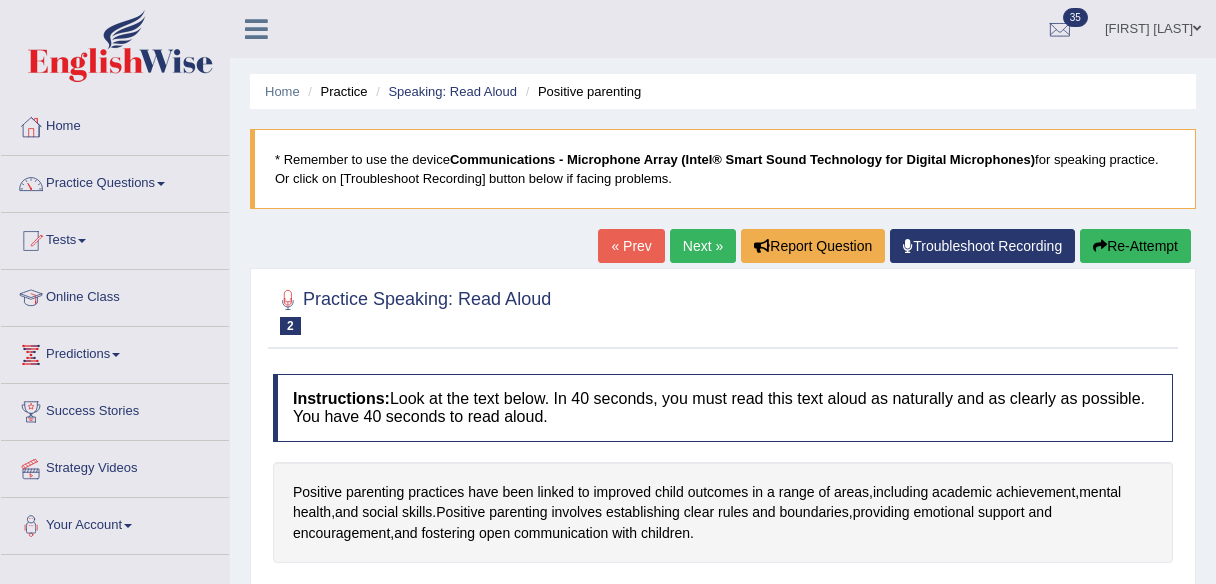 scroll, scrollTop: 80, scrollLeft: 0, axis: vertical 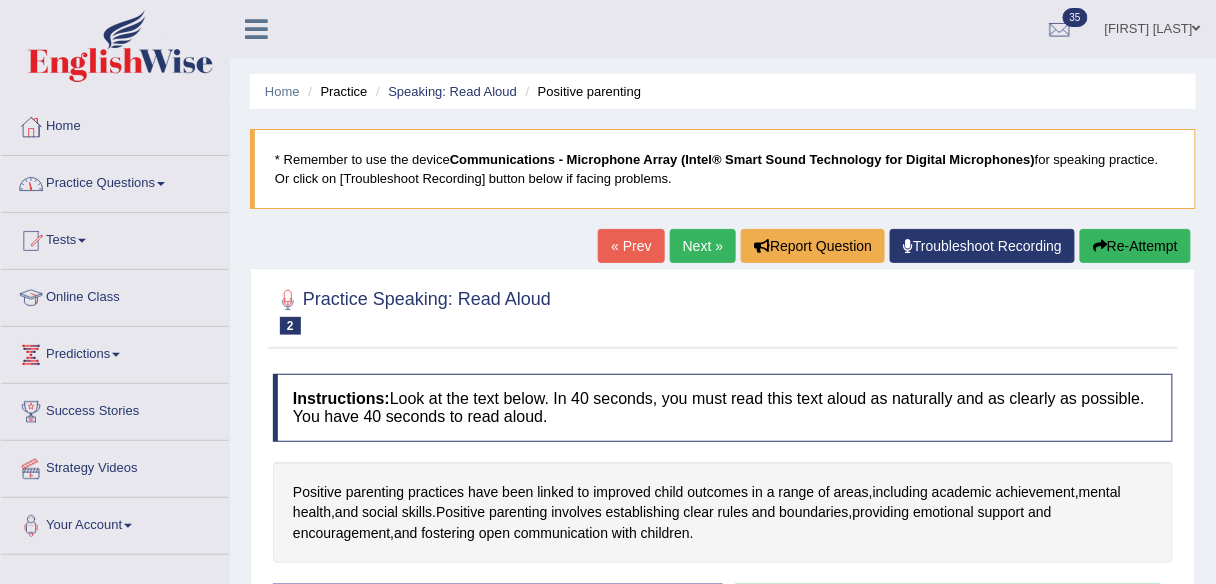 click on "Practice Questions" at bounding box center (115, 181) 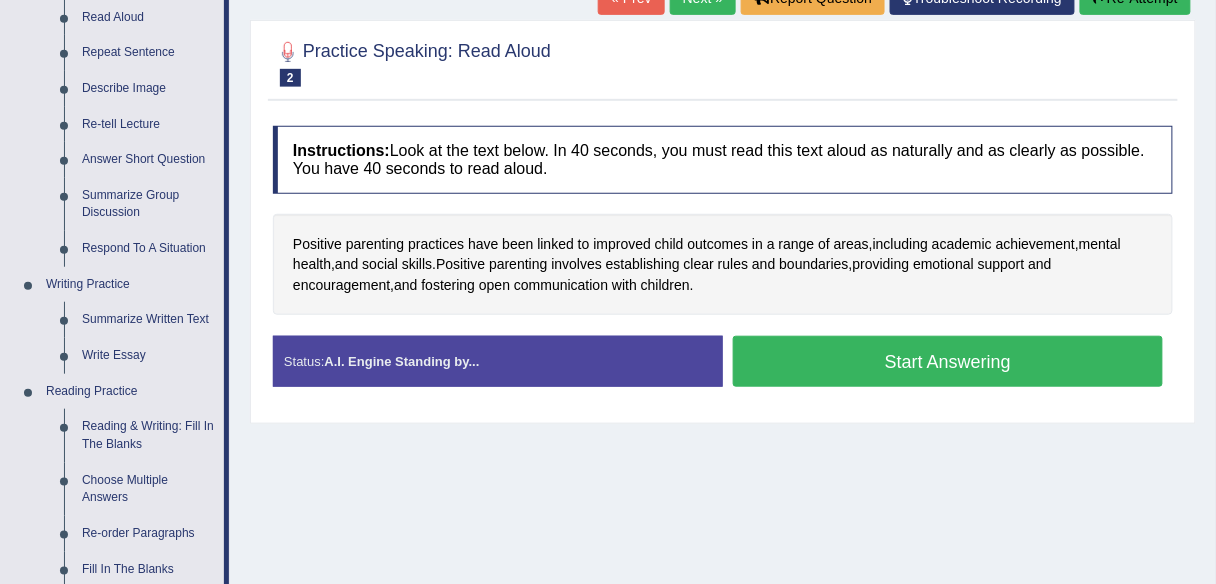 scroll, scrollTop: 240, scrollLeft: 0, axis: vertical 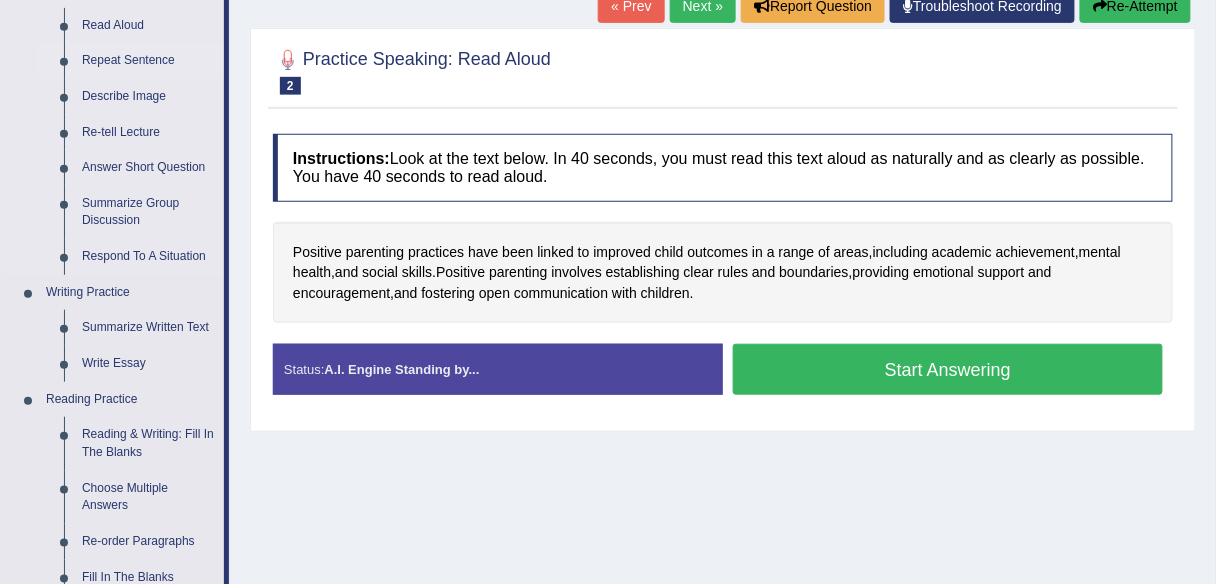 click on "Repeat Sentence" at bounding box center [148, 61] 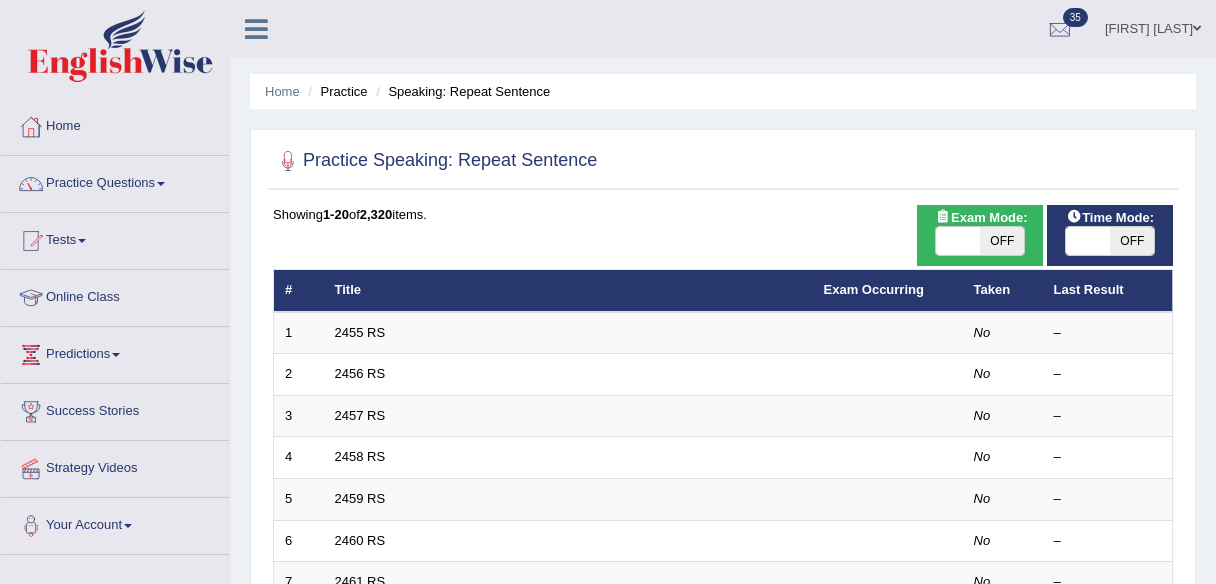 scroll, scrollTop: 0, scrollLeft: 0, axis: both 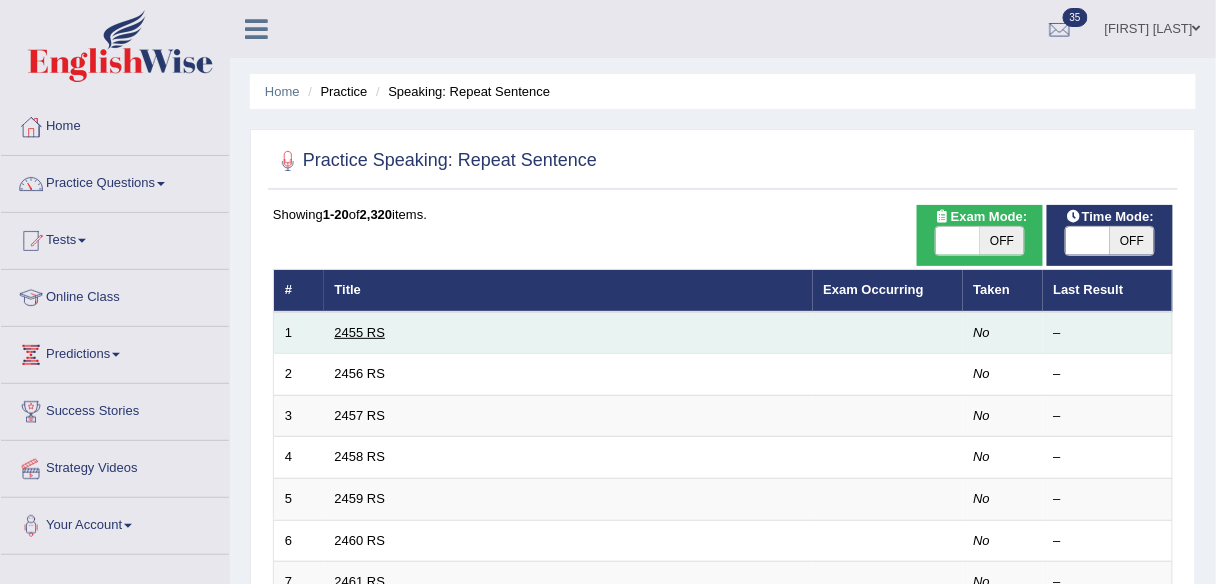 click on "2455 RS" at bounding box center (360, 332) 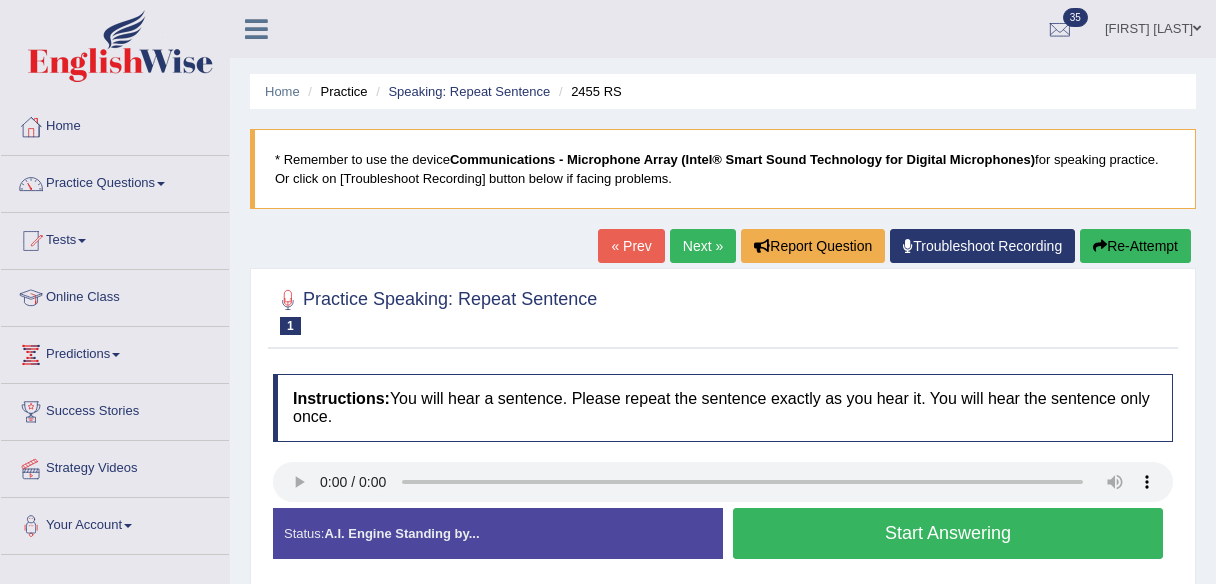 scroll, scrollTop: 0, scrollLeft: 0, axis: both 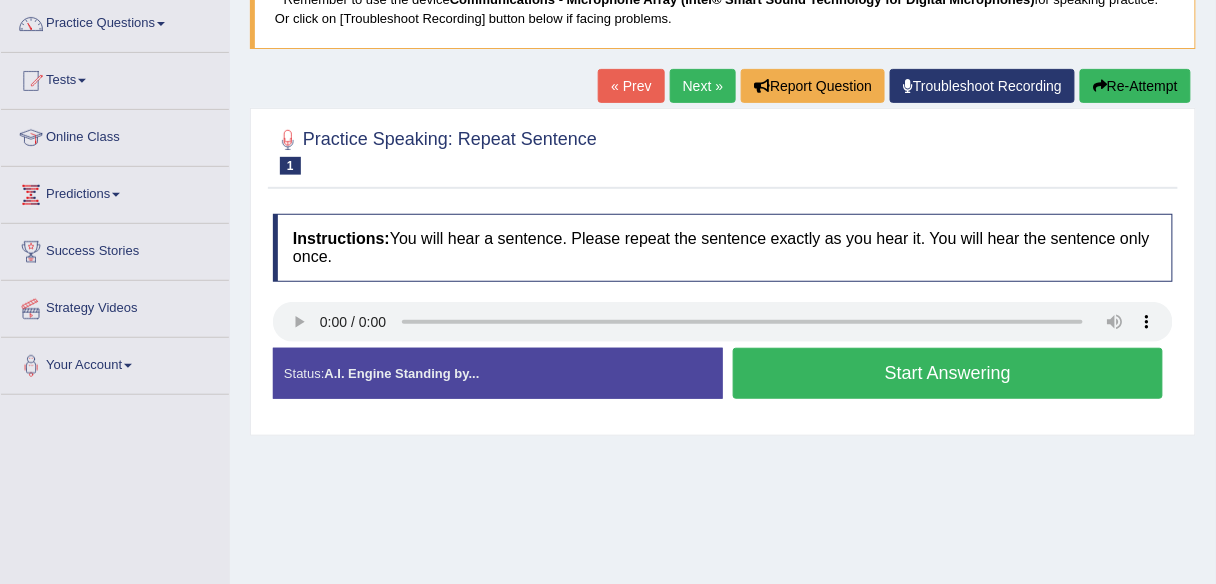 click on "Start Answering" at bounding box center (948, 373) 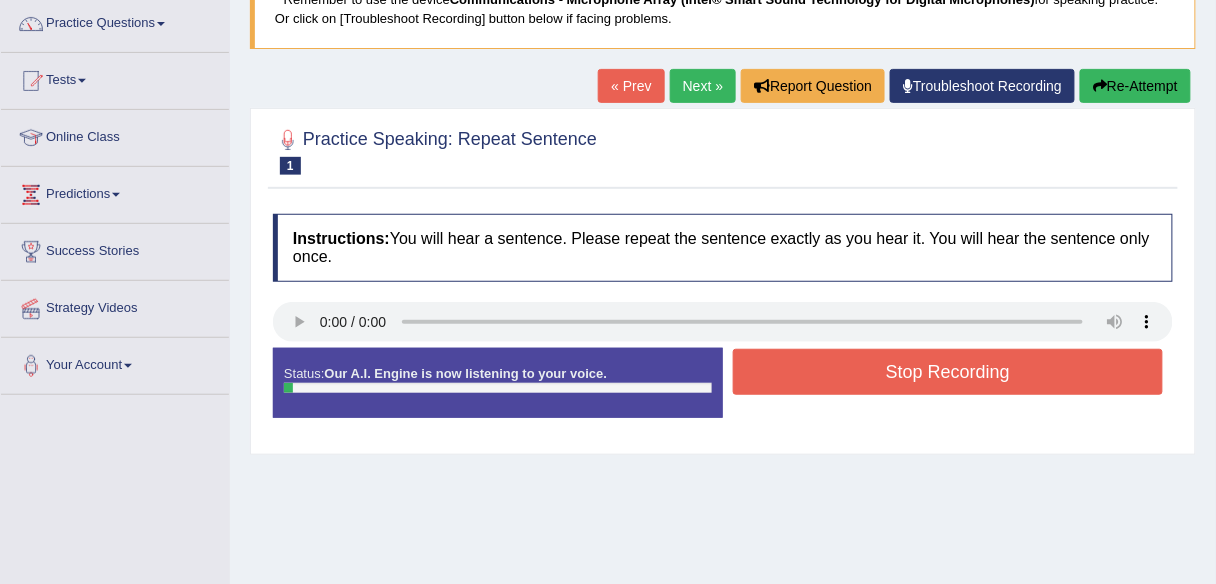 click on "Stop Recording" at bounding box center (948, 372) 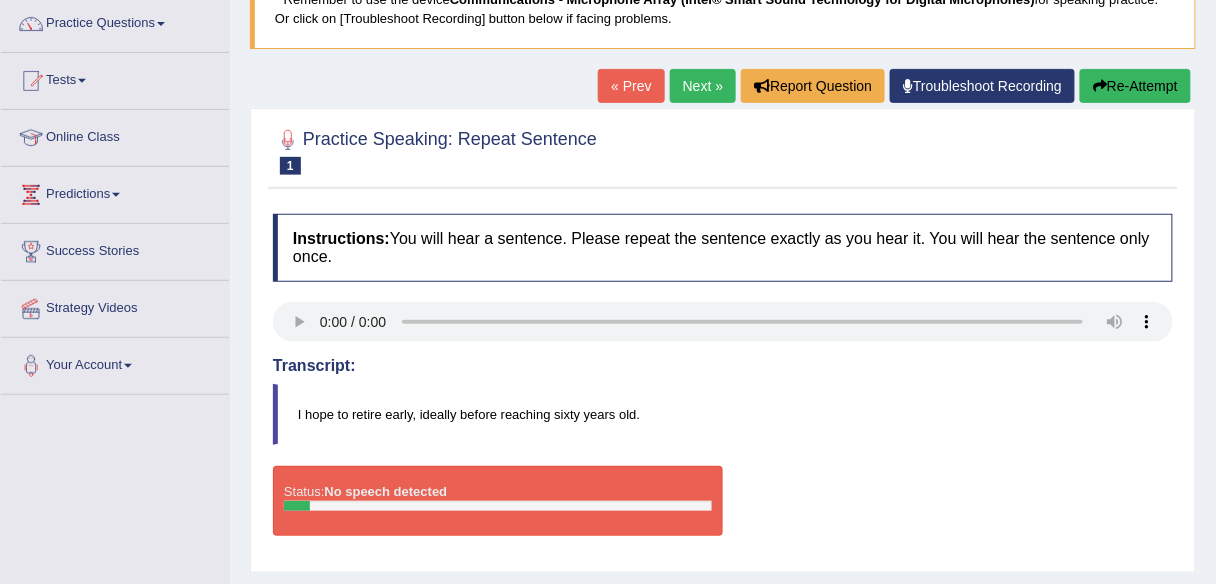 click on "Re-Attempt" at bounding box center (1135, 86) 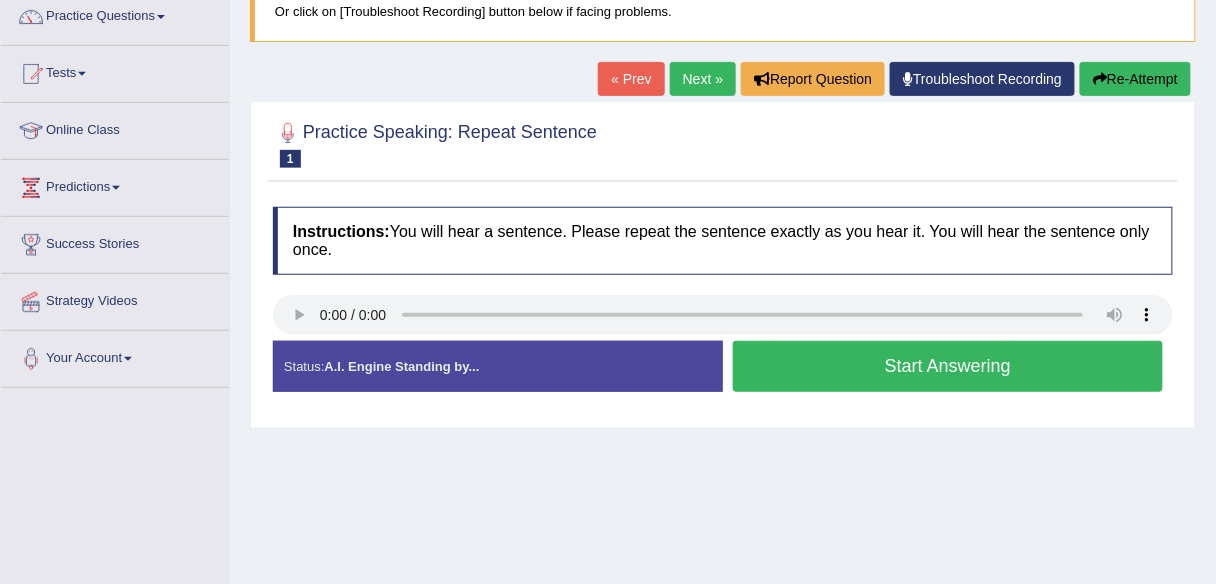 scroll, scrollTop: 167, scrollLeft: 0, axis: vertical 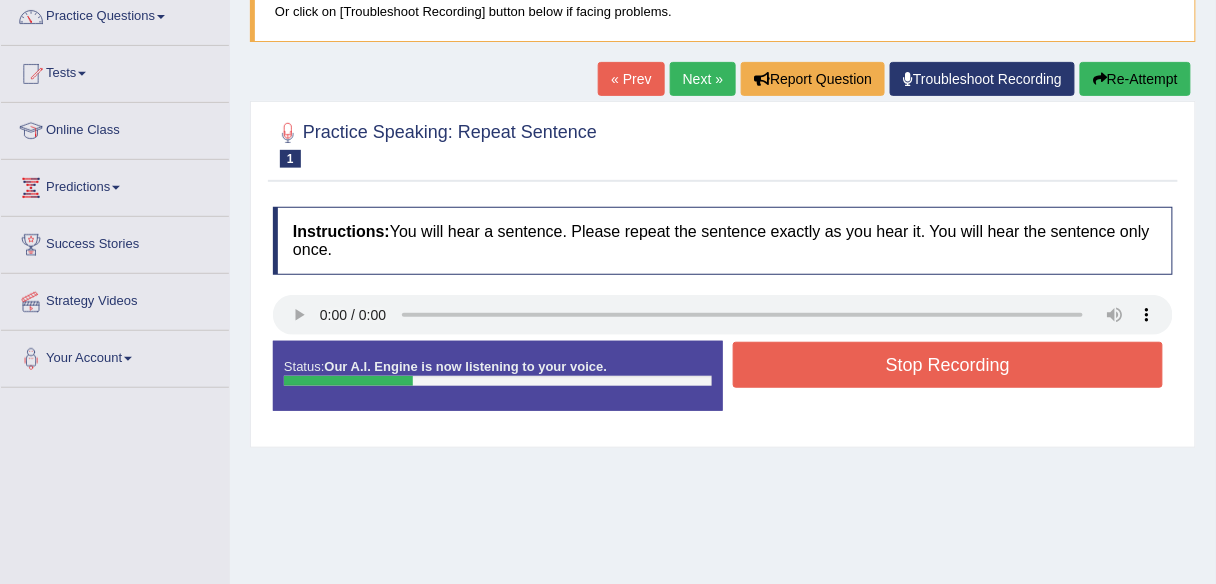 click on "Stop Recording" at bounding box center [948, 365] 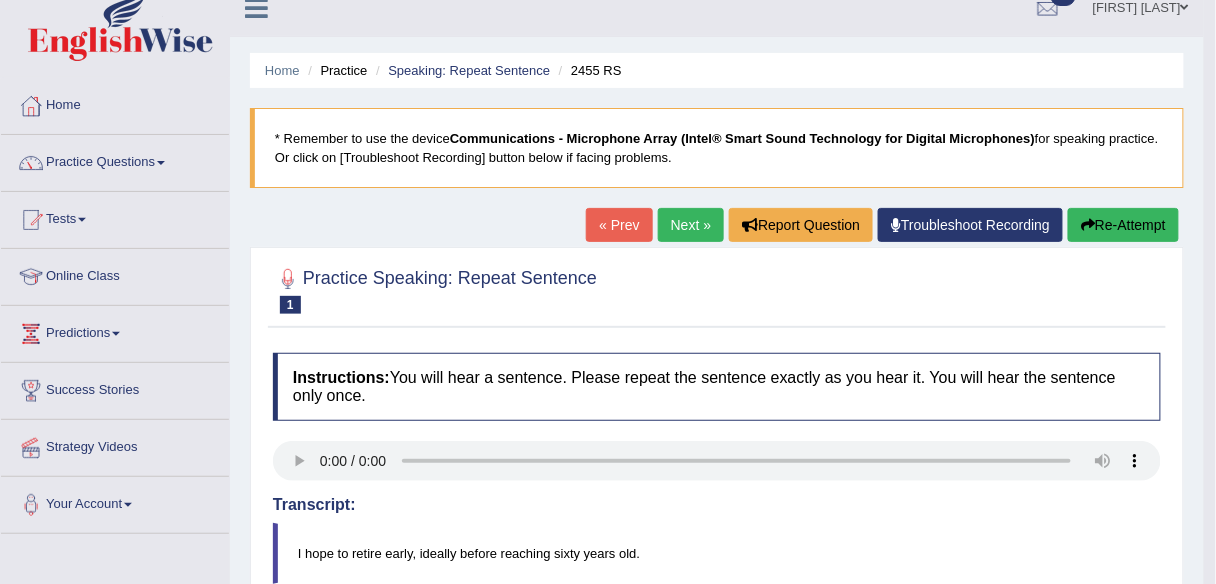 scroll, scrollTop: 7, scrollLeft: 0, axis: vertical 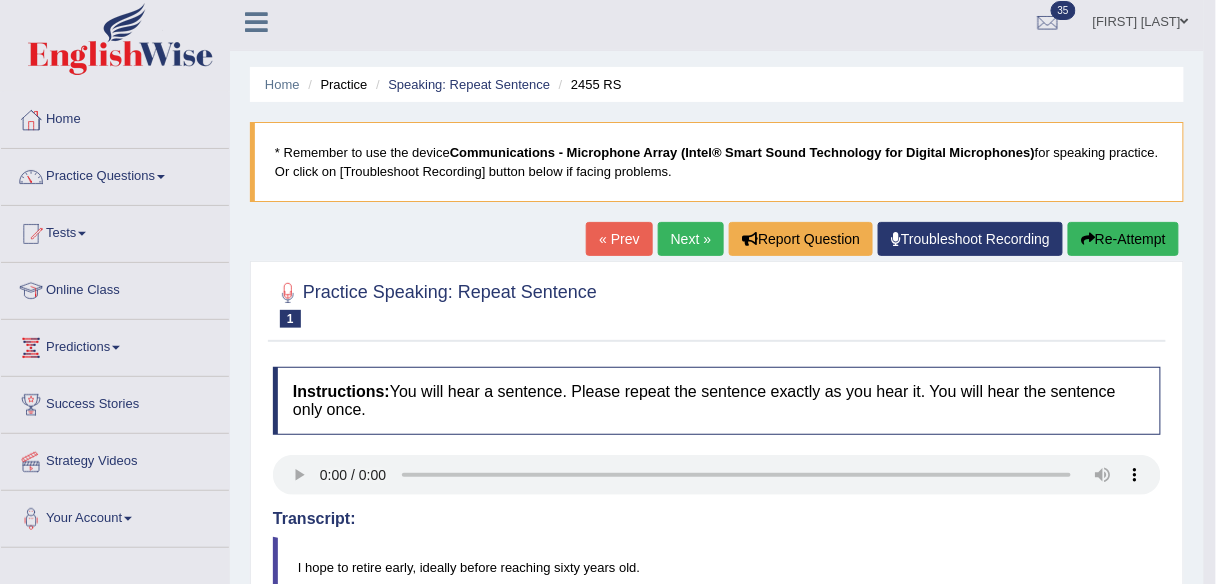 click on "Practice Questions" at bounding box center (115, 174) 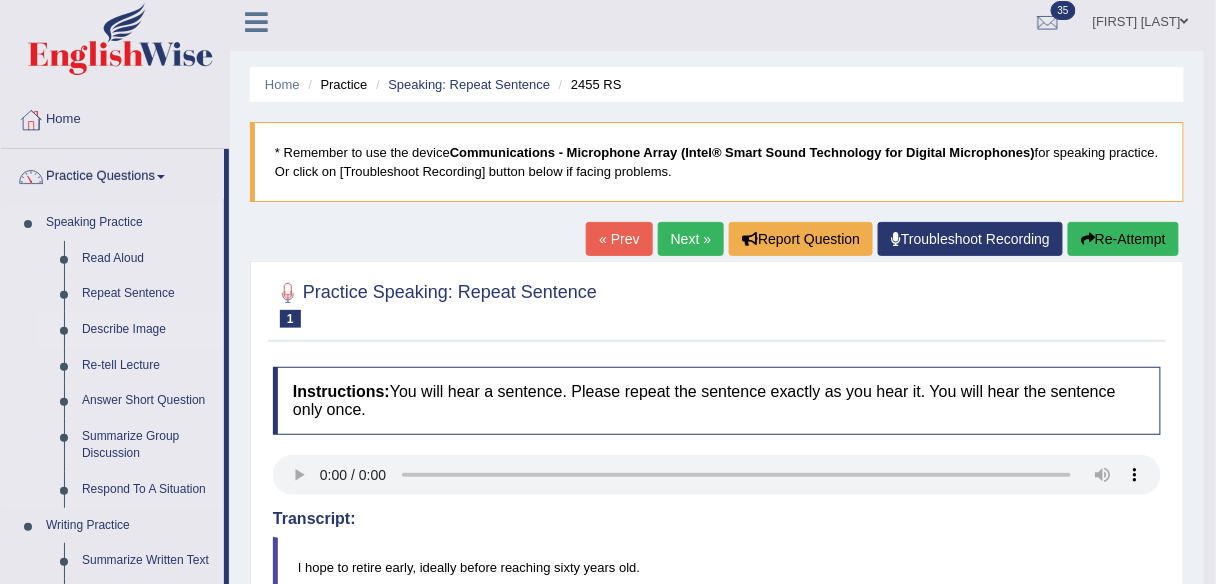 click on "Describe Image" at bounding box center (148, 330) 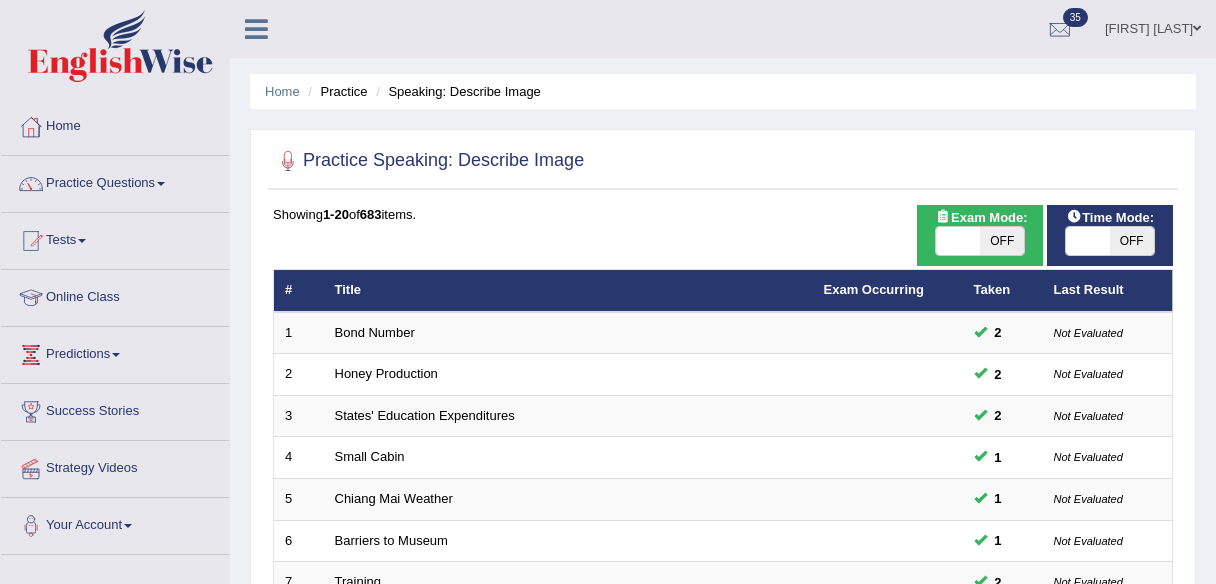 scroll, scrollTop: 0, scrollLeft: 0, axis: both 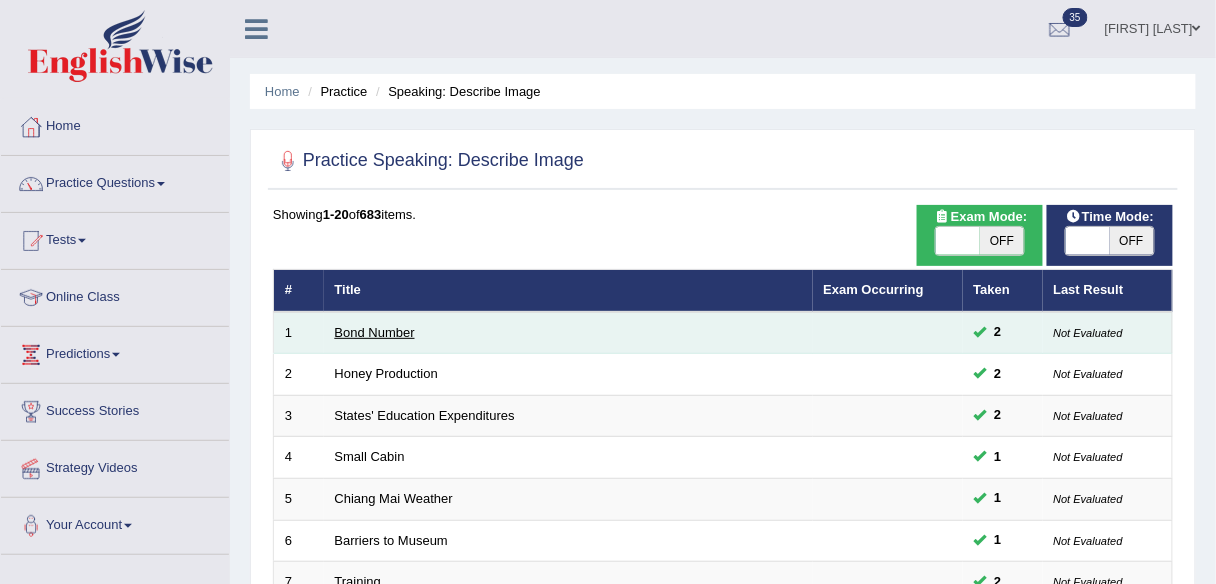 click on "Bond Number" at bounding box center (375, 332) 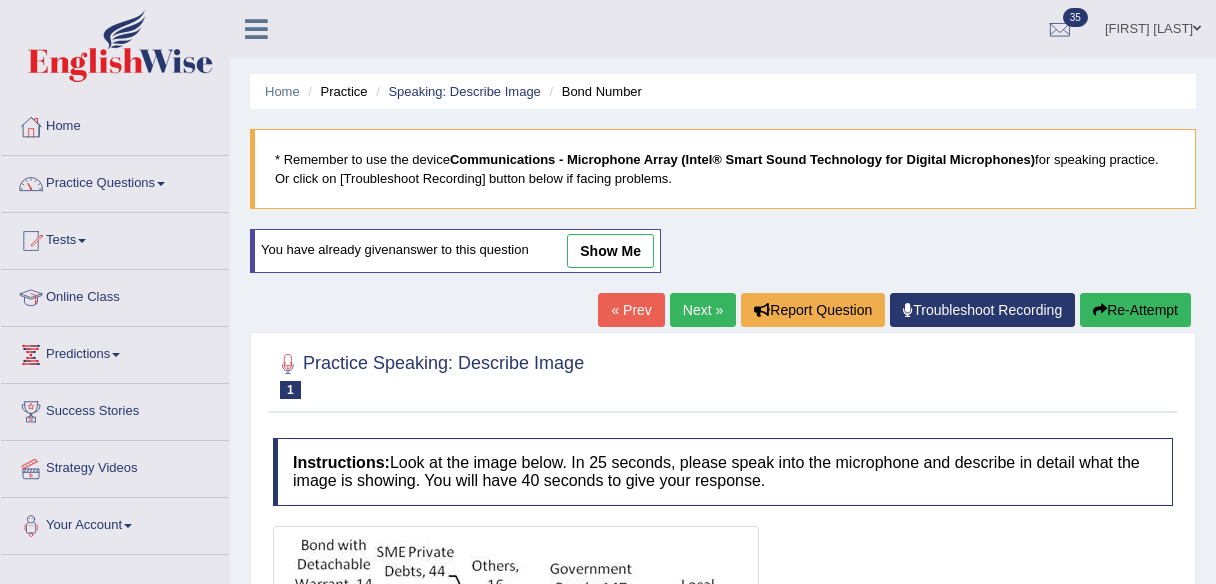 scroll, scrollTop: 252, scrollLeft: 0, axis: vertical 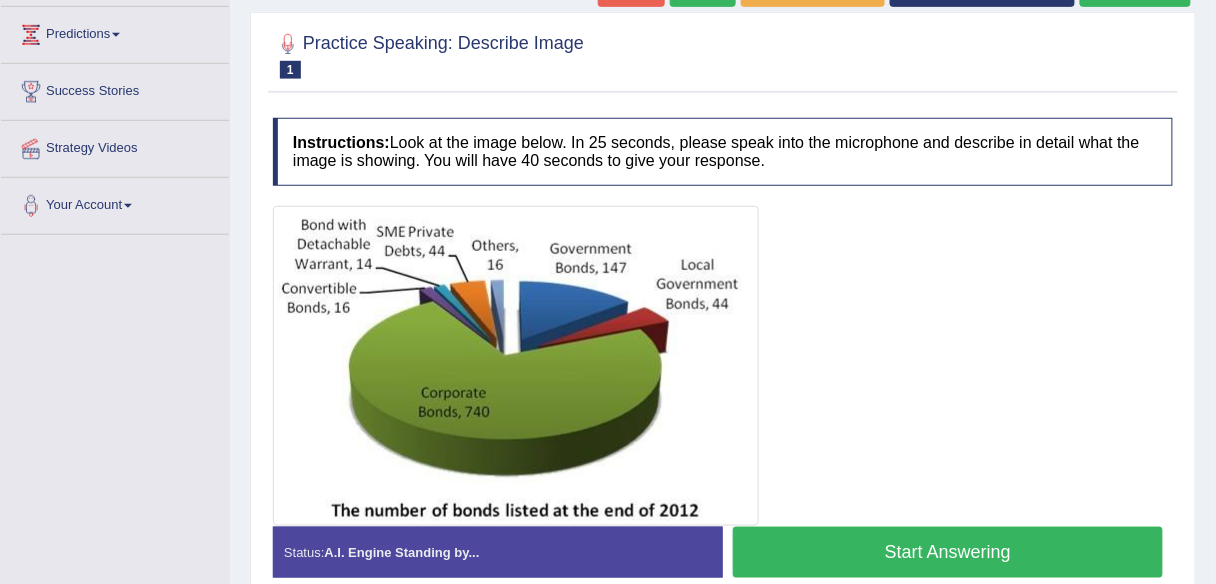 click at bounding box center (723, 366) 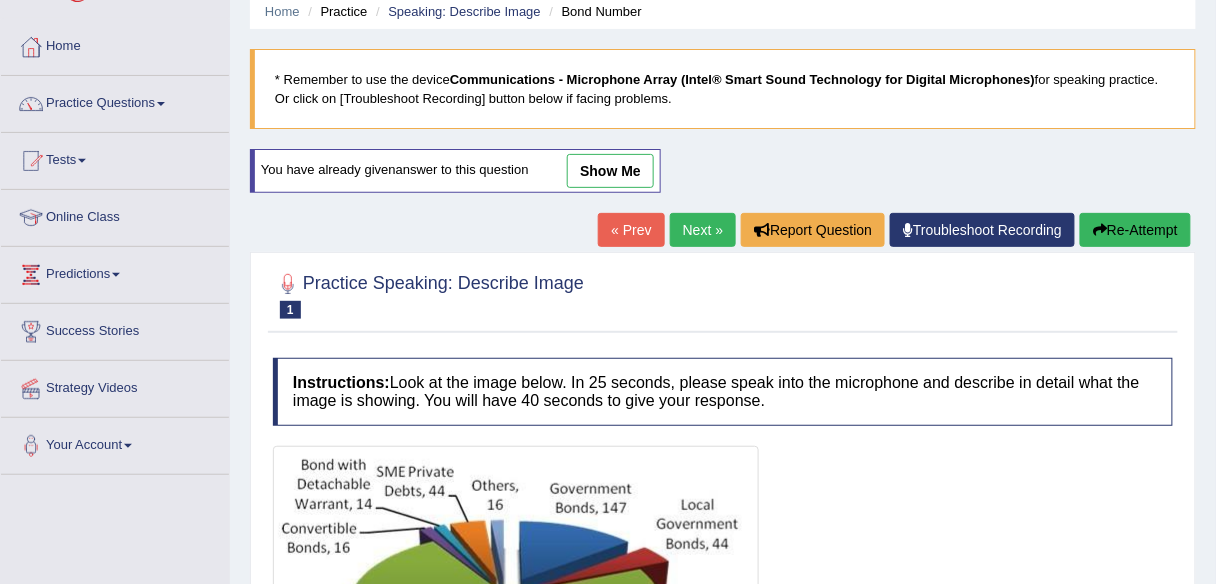 scroll, scrollTop: 0, scrollLeft: 0, axis: both 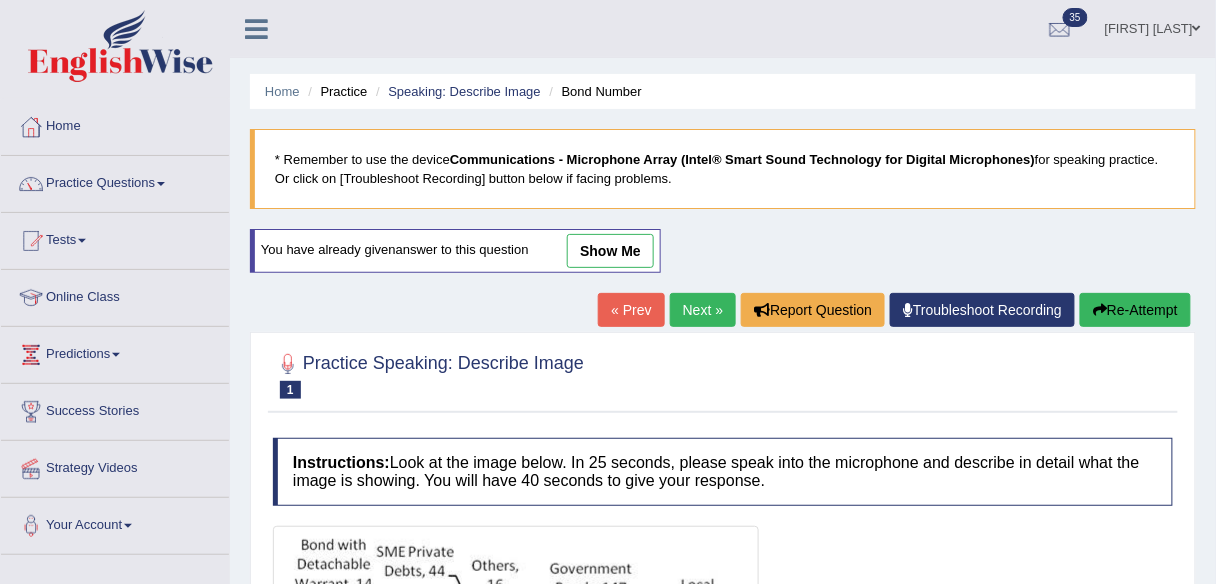 drag, startPoint x: 1109, startPoint y: 31, endPoint x: 1113, endPoint y: 54, distance: 23.345236 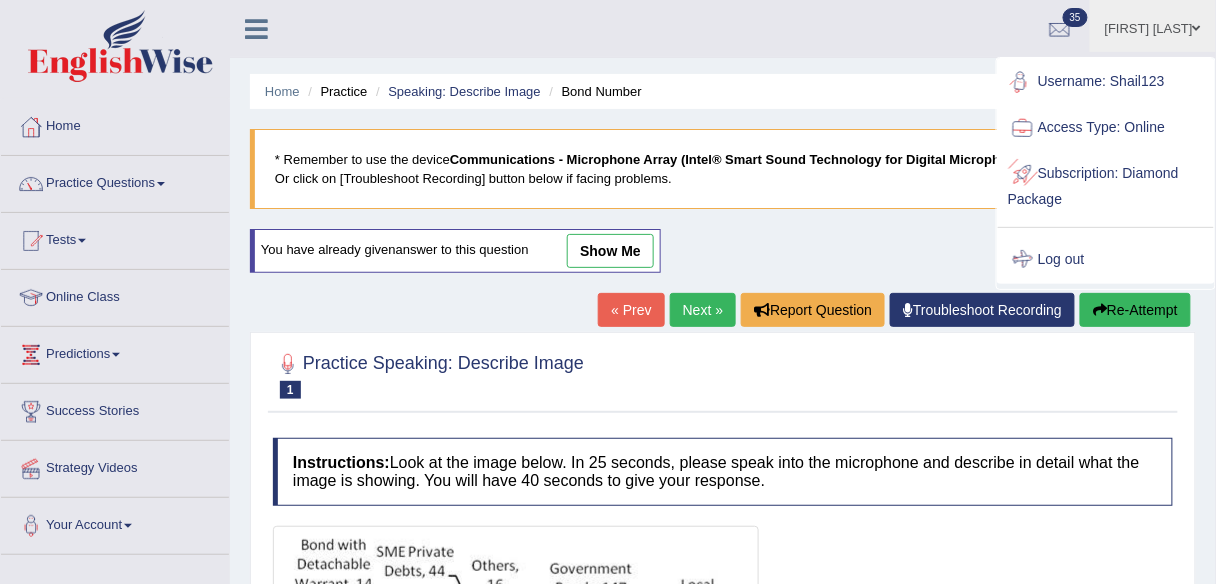 click on "Log out" at bounding box center (1106, 260) 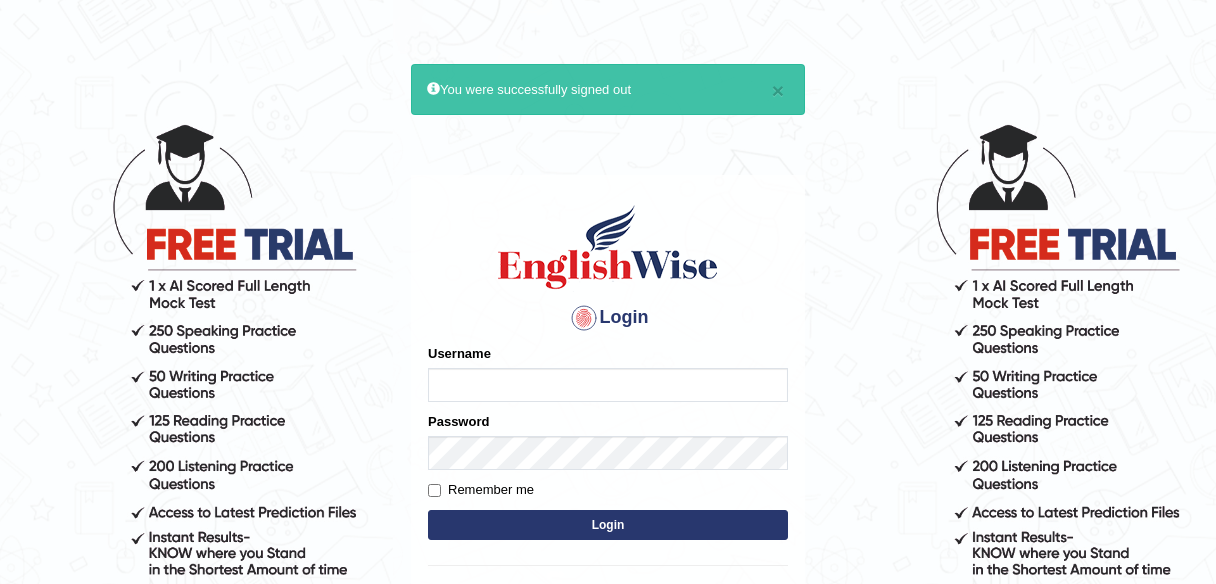 scroll, scrollTop: 0, scrollLeft: 0, axis: both 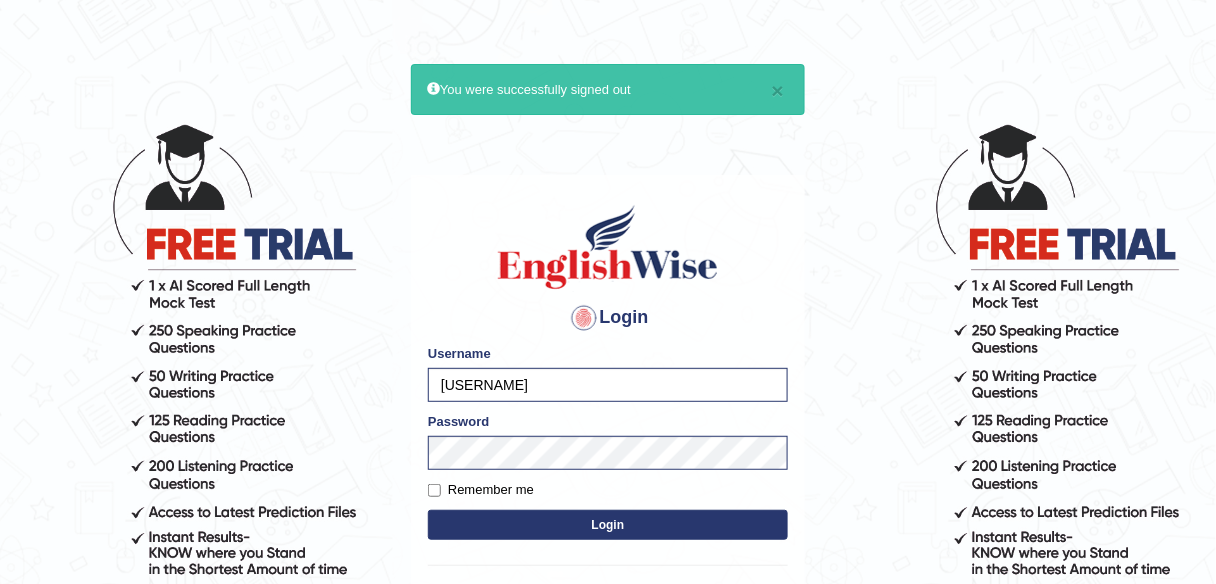 drag, startPoint x: 499, startPoint y: 381, endPoint x: 380, endPoint y: 372, distance: 119.33985 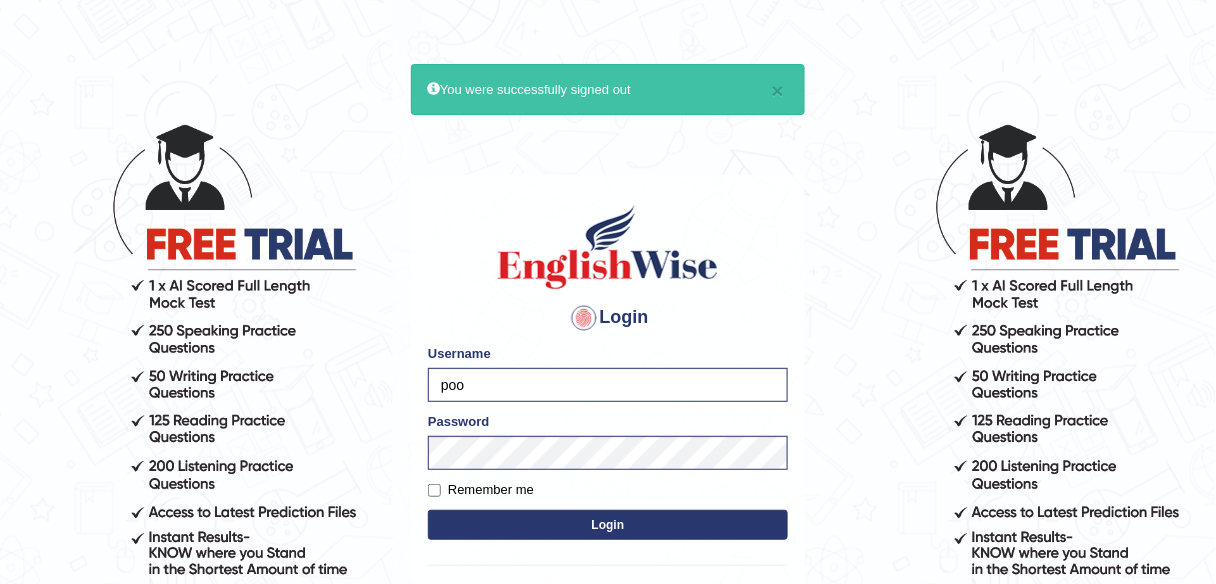 type on "[USERNAME]" 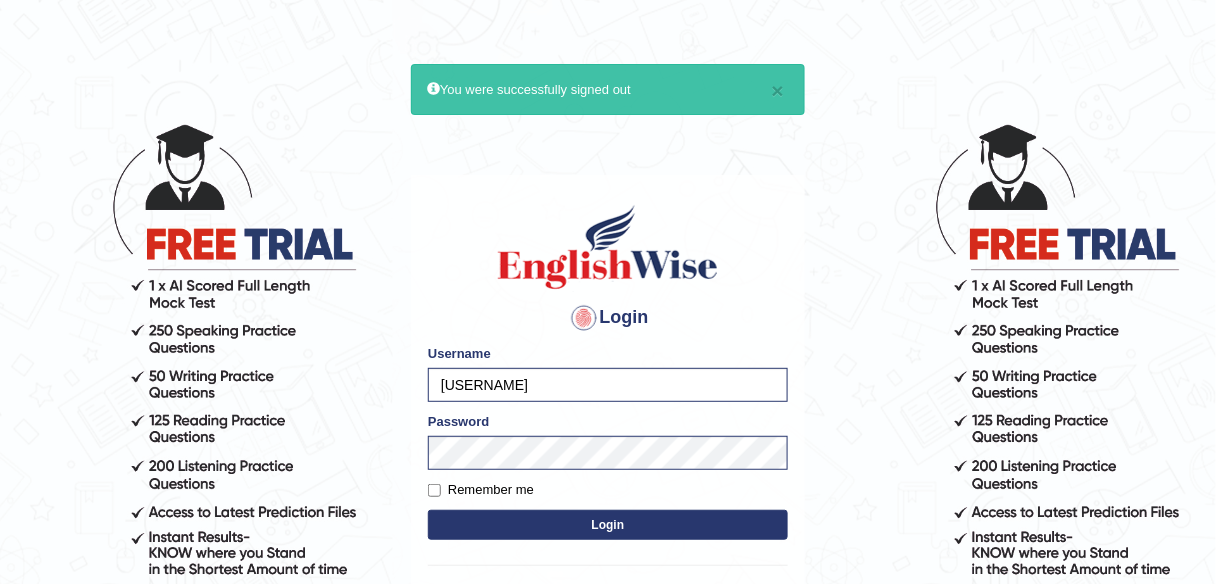 click on "Remember me" at bounding box center (481, 490) 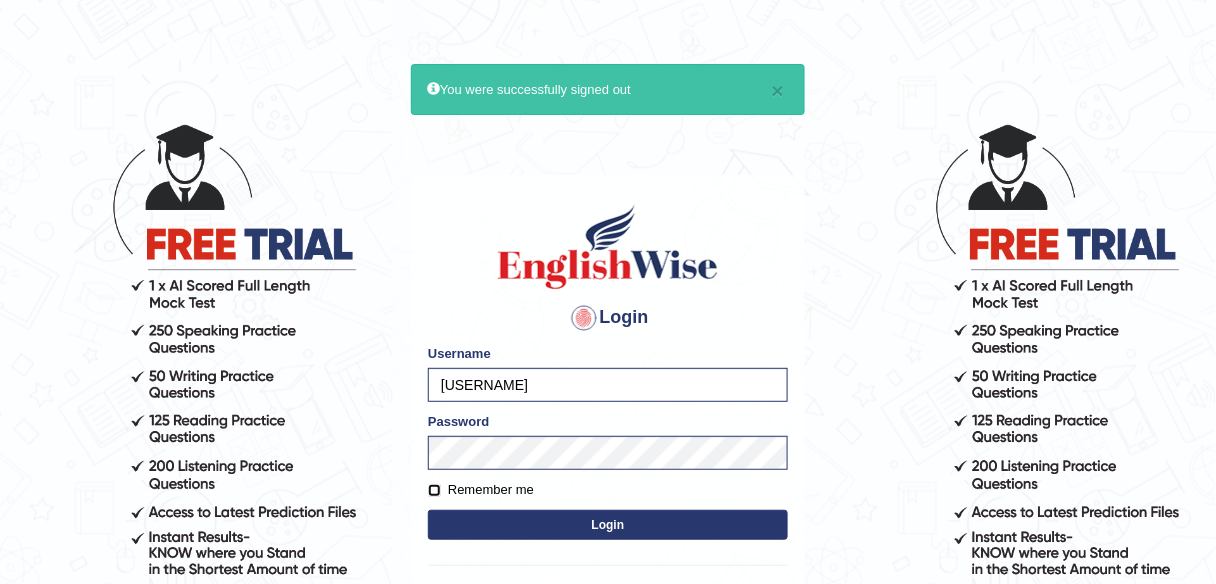 click on "Remember me" at bounding box center [434, 490] 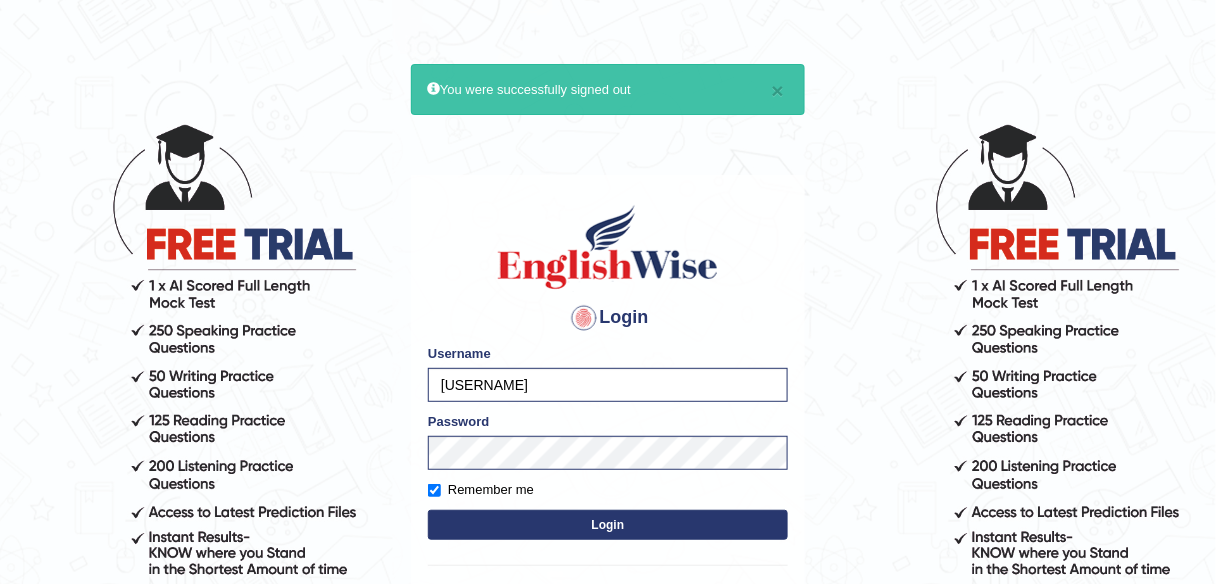 click on "Login" at bounding box center [608, 525] 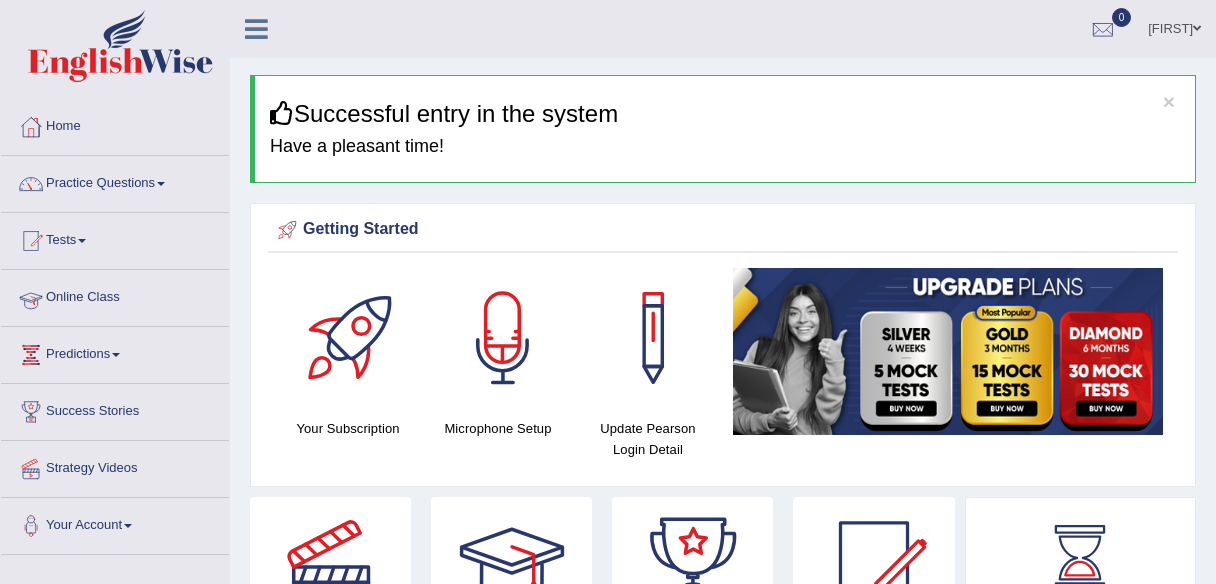 scroll, scrollTop: 0, scrollLeft: 0, axis: both 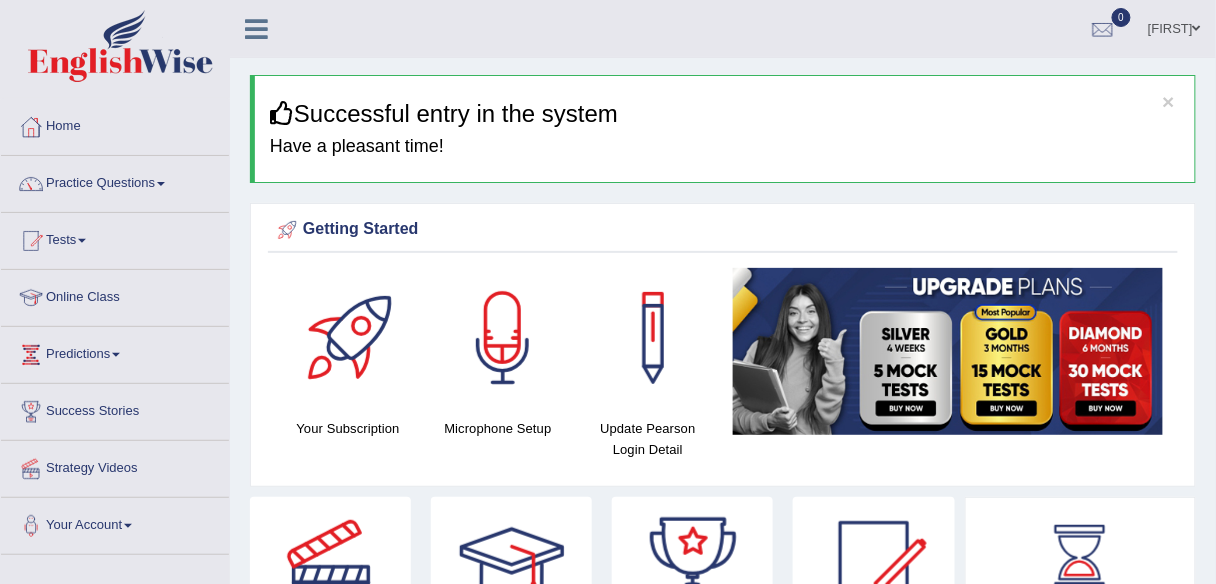 drag, startPoint x: 0, startPoint y: 0, endPoint x: 368, endPoint y: 300, distance: 474.78836 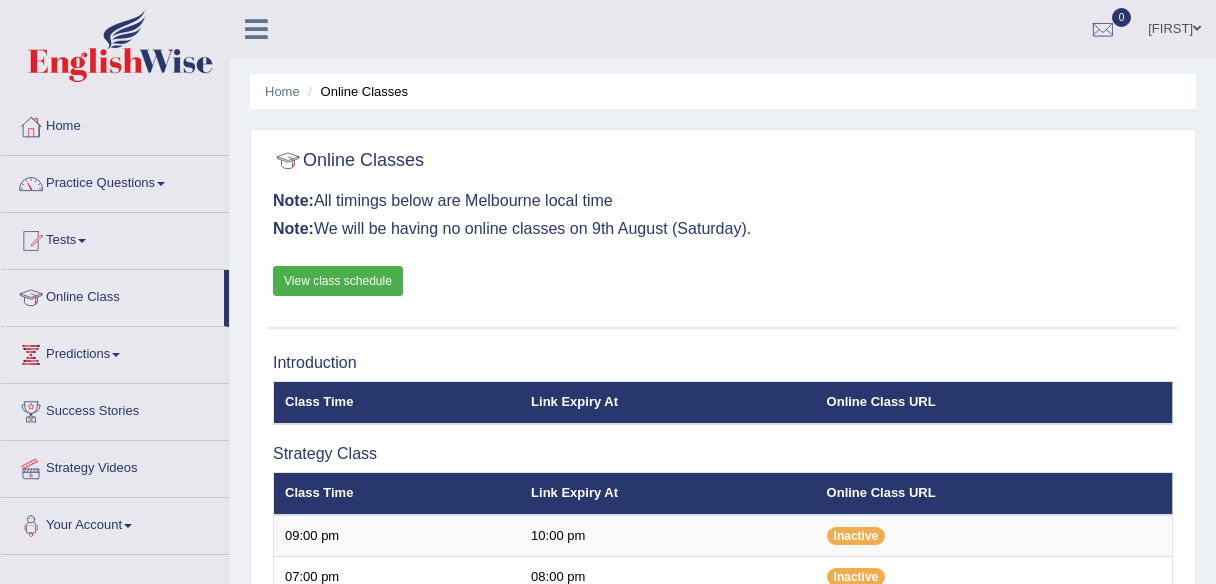 scroll, scrollTop: 0, scrollLeft: 0, axis: both 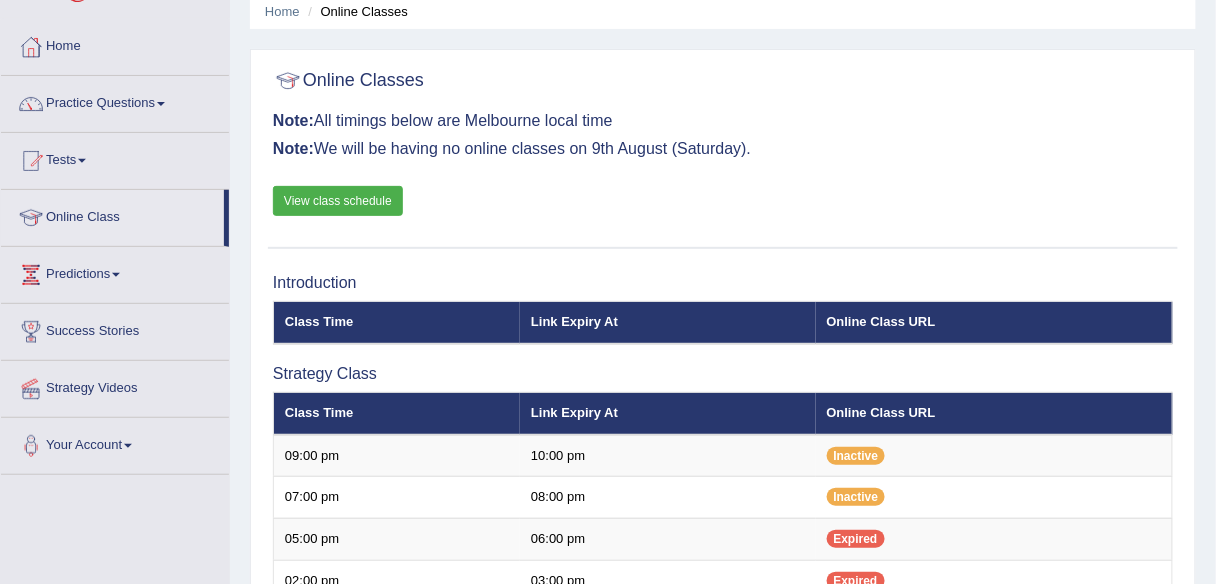 click on "View class schedule" at bounding box center [338, 201] 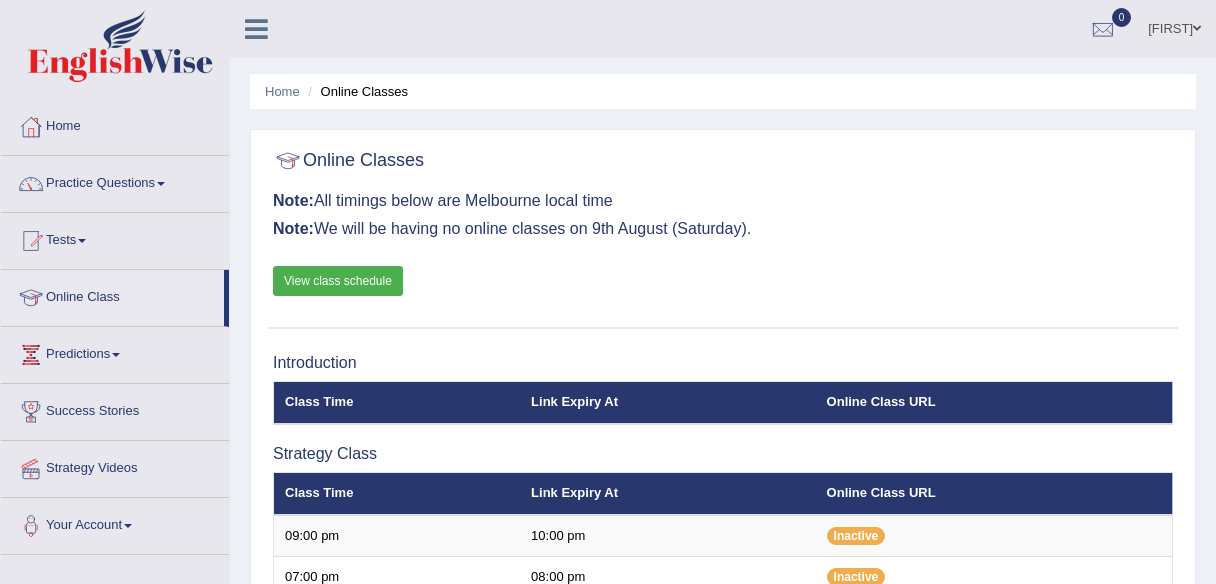 scroll, scrollTop: 80, scrollLeft: 0, axis: vertical 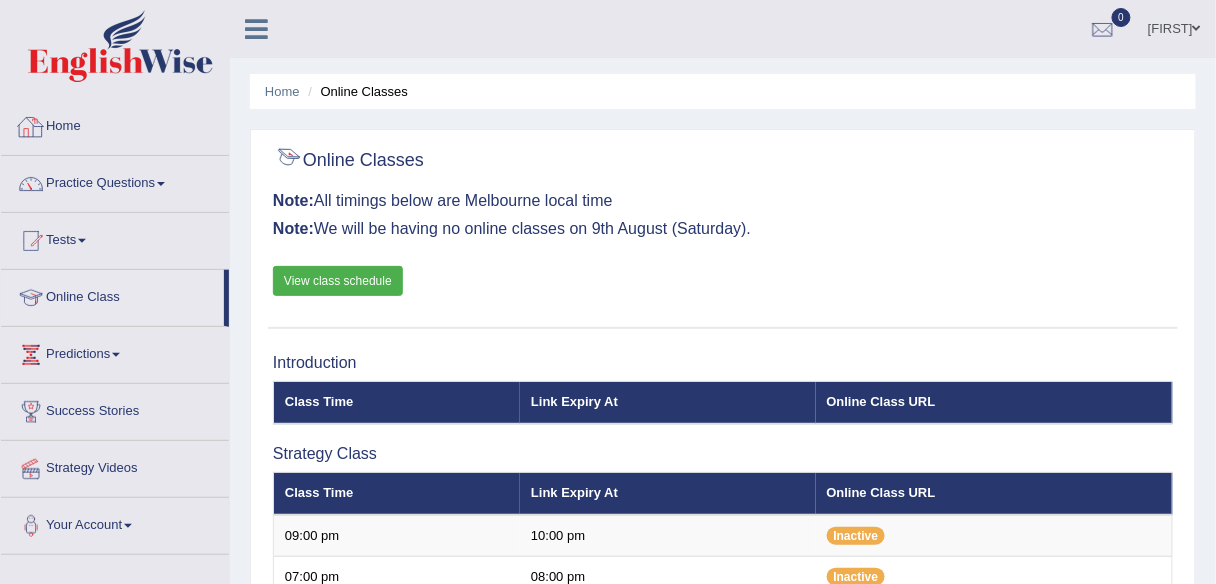 click on "Home" at bounding box center [115, 124] 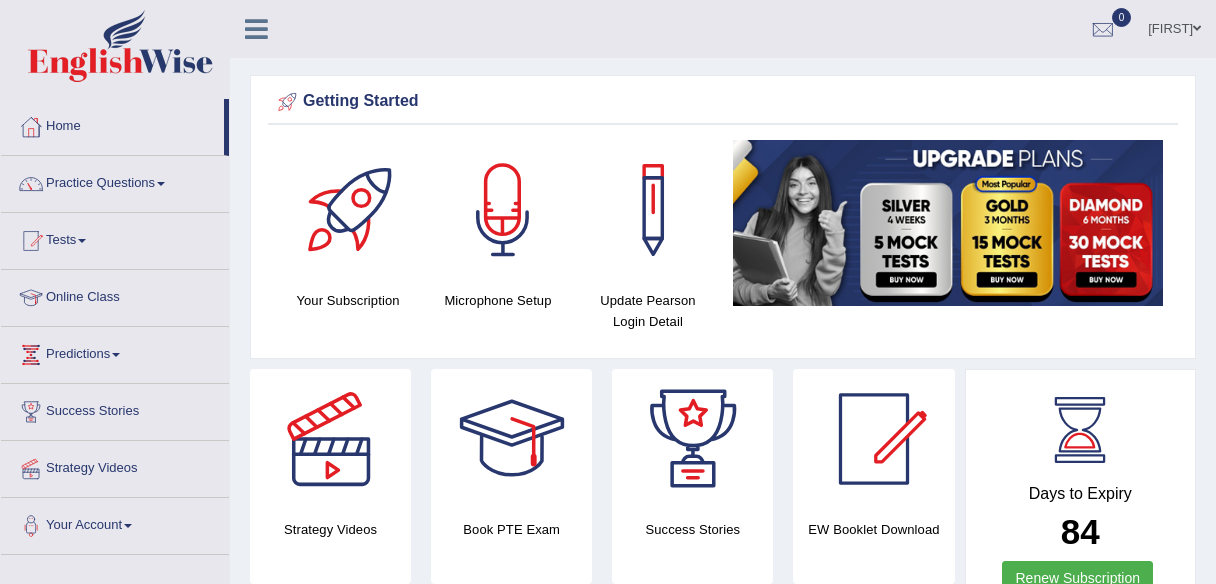scroll, scrollTop: 0, scrollLeft: 0, axis: both 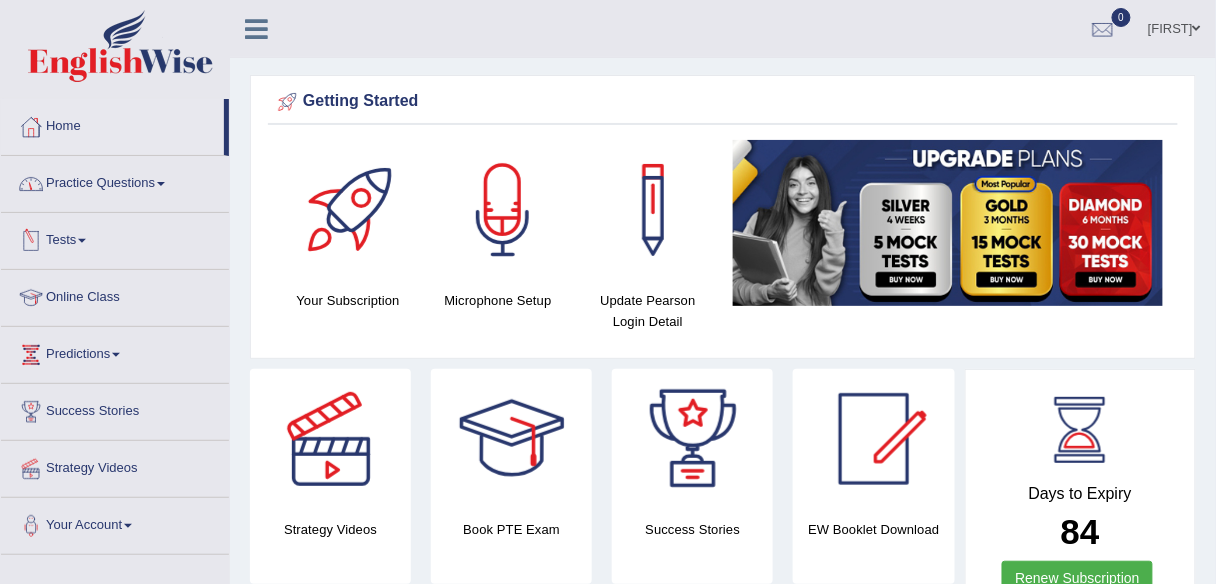 click on "Practice Questions" at bounding box center [115, 181] 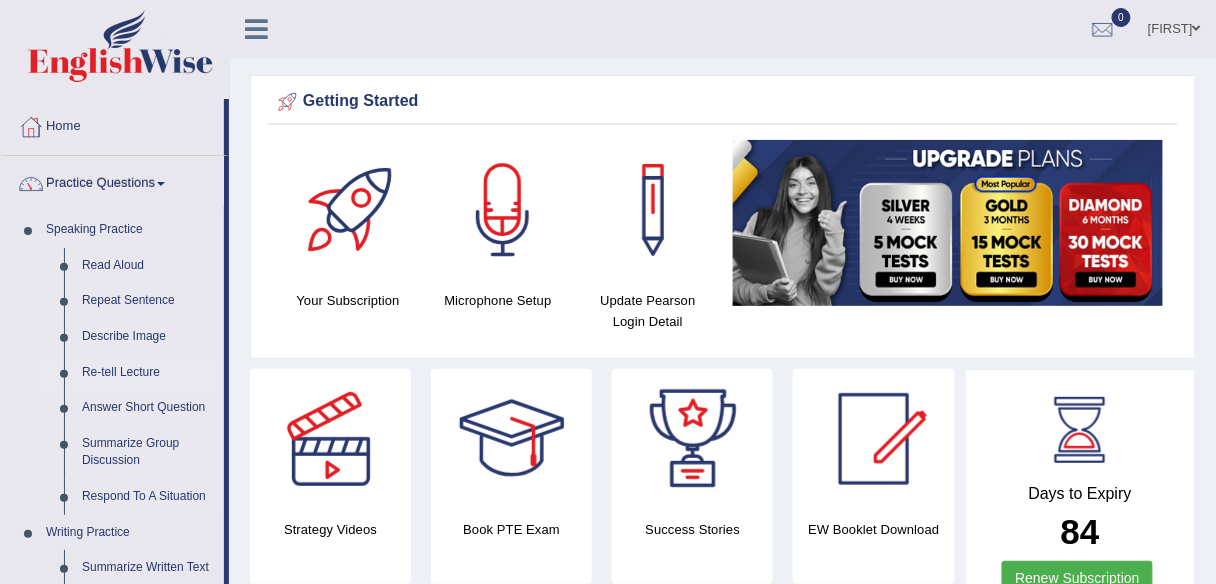 click on "Re-tell Lecture" at bounding box center [148, 373] 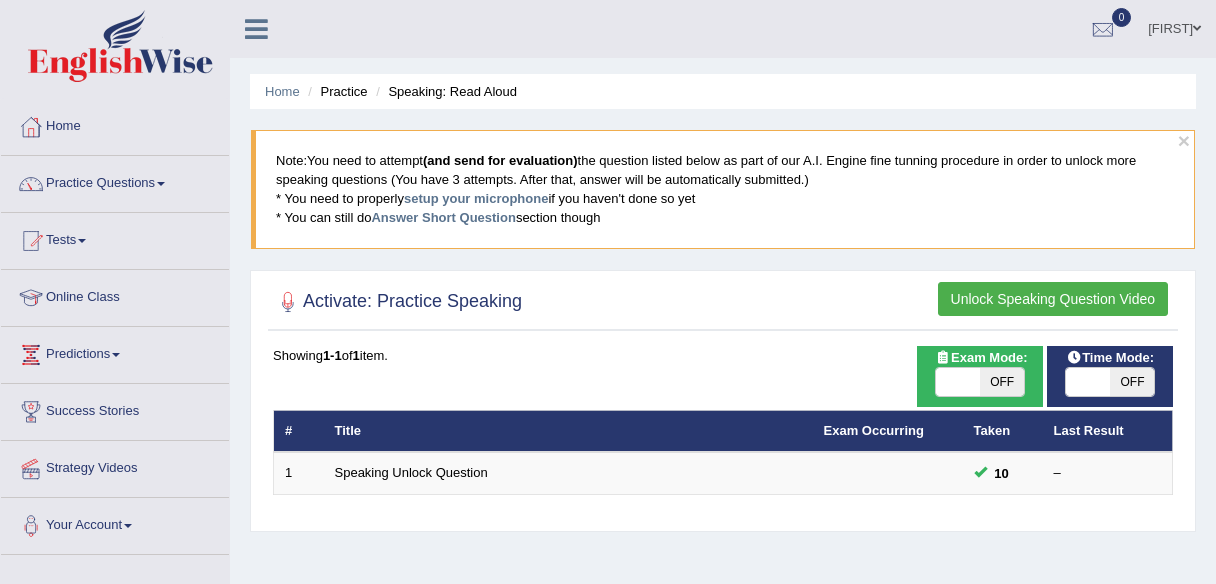scroll, scrollTop: 0, scrollLeft: 0, axis: both 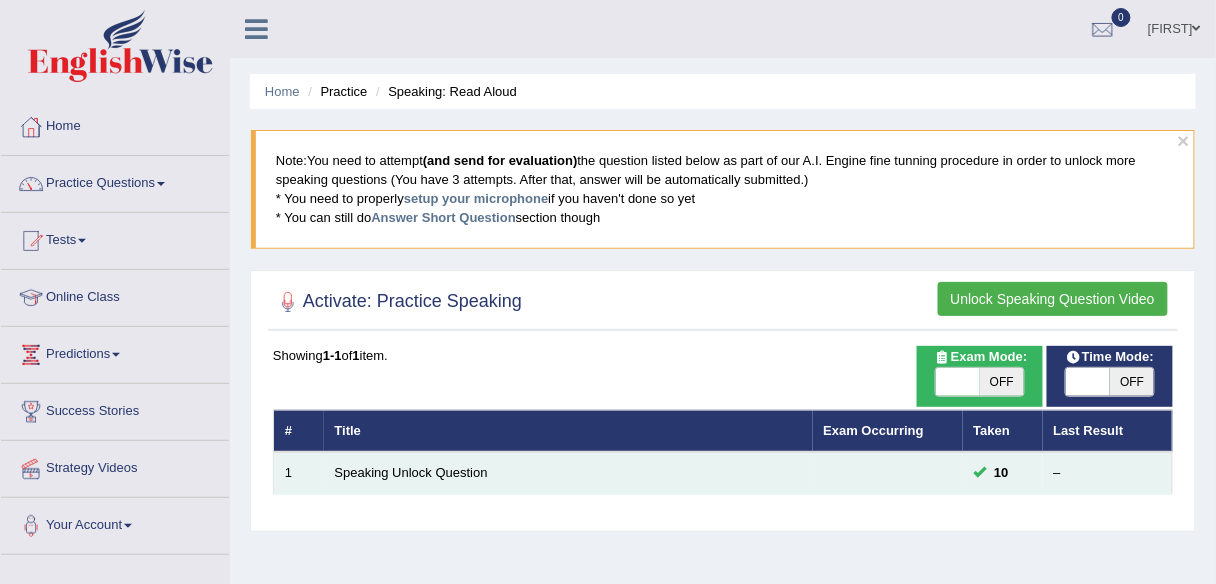 click on "Speaking Unlock Question" at bounding box center [568, 473] 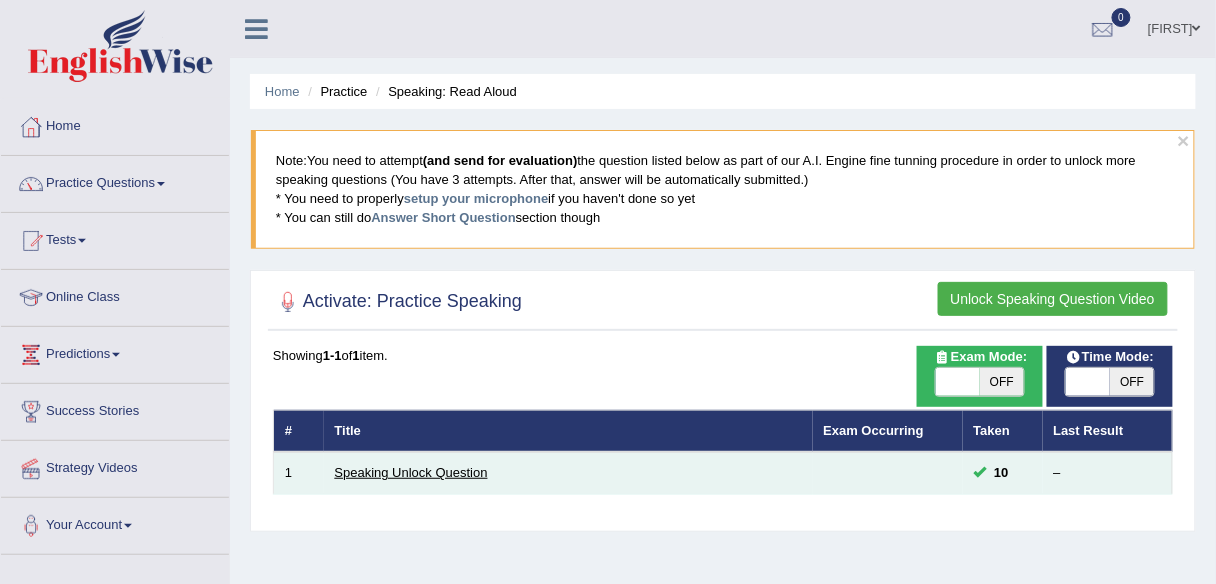 click on "Speaking Unlock Question" at bounding box center (411, 472) 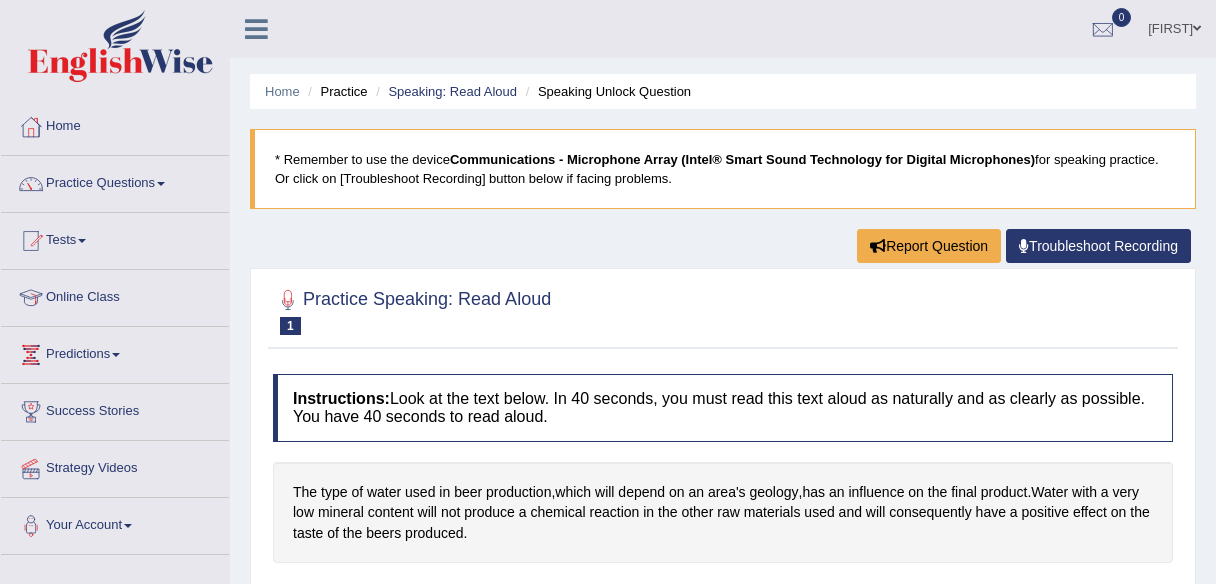 scroll, scrollTop: 240, scrollLeft: 0, axis: vertical 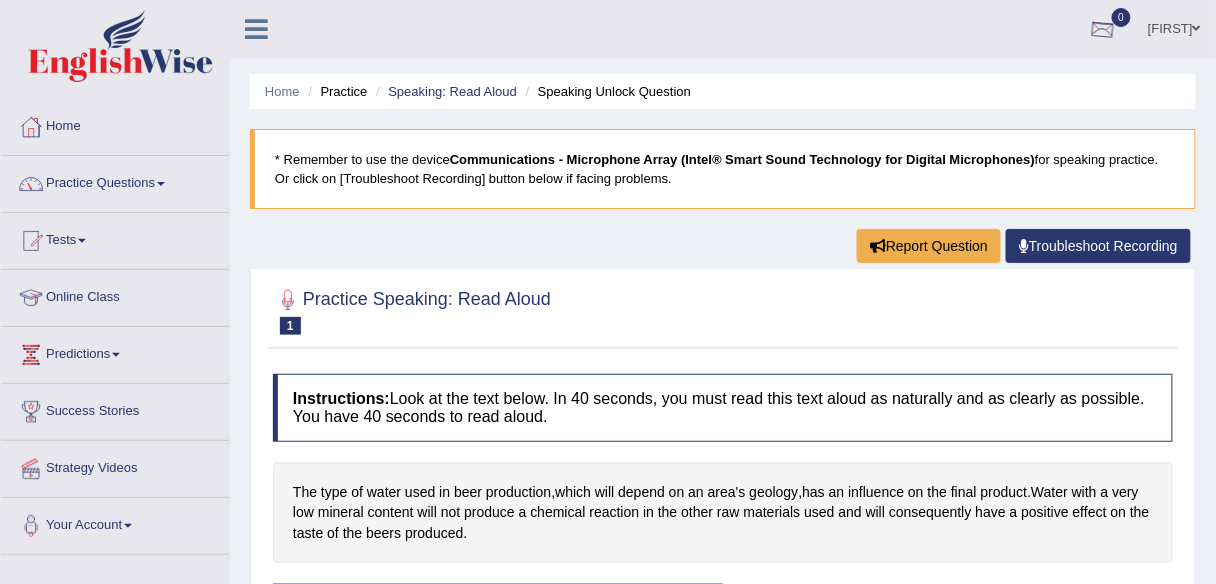 drag, startPoint x: 1171, startPoint y: 28, endPoint x: 1168, endPoint y: 53, distance: 25.179358 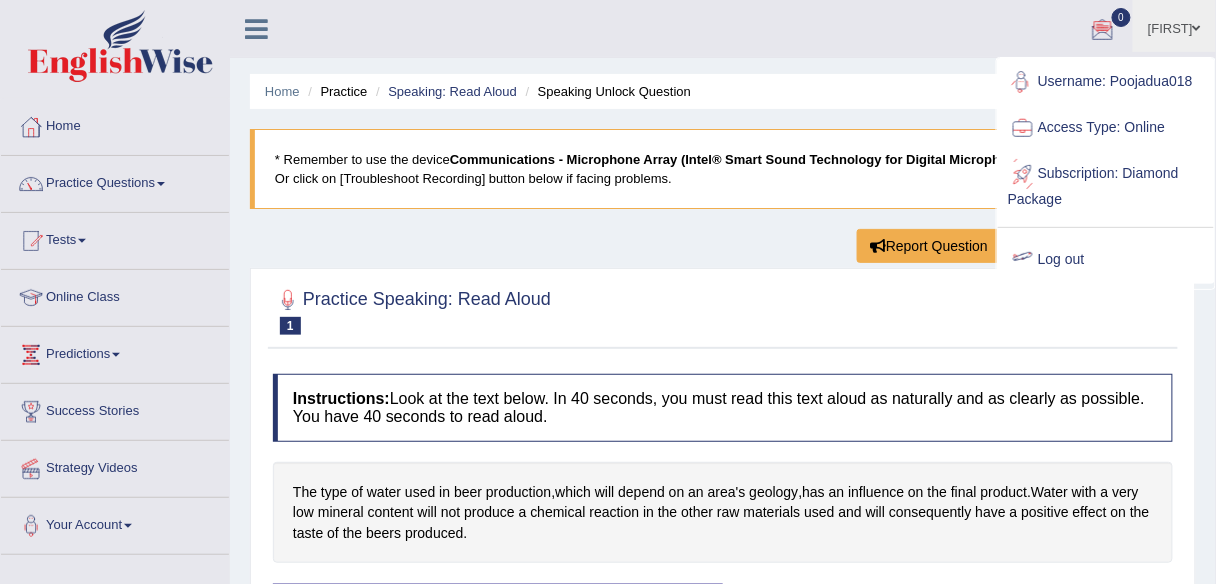 click on "Log out" at bounding box center [1106, 260] 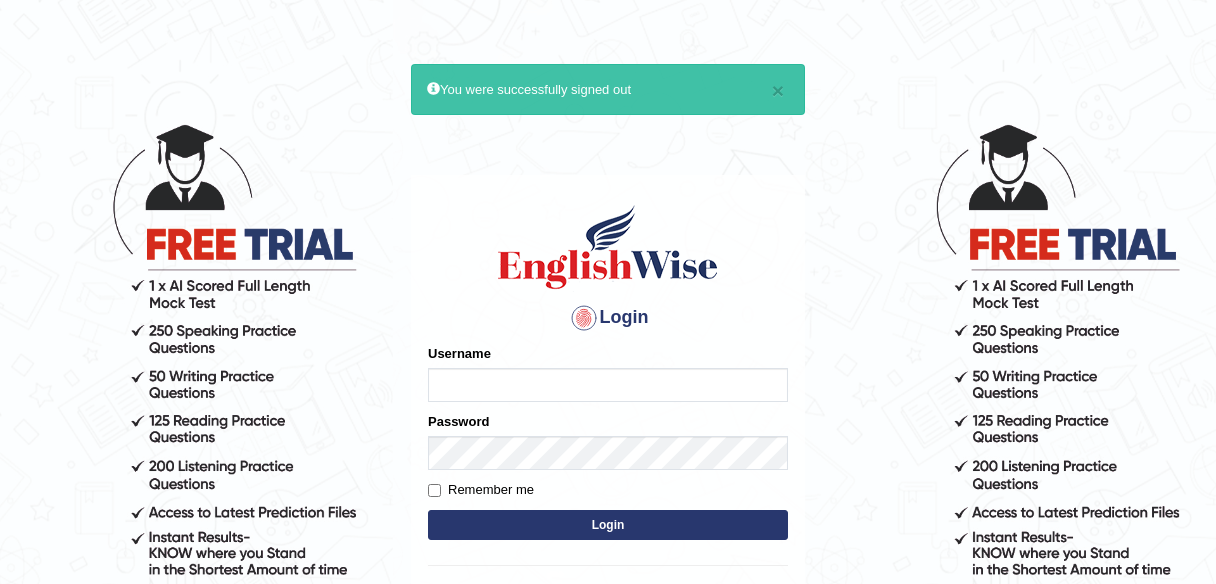 scroll, scrollTop: 0, scrollLeft: 0, axis: both 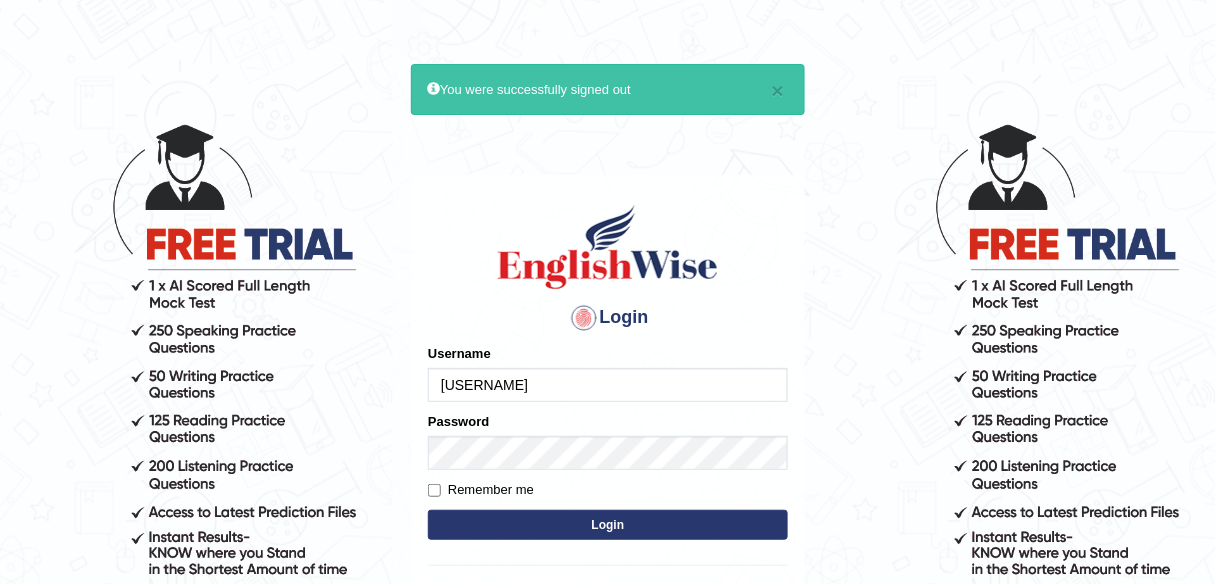 drag, startPoint x: 526, startPoint y: 380, endPoint x: 375, endPoint y: 377, distance: 151.0298 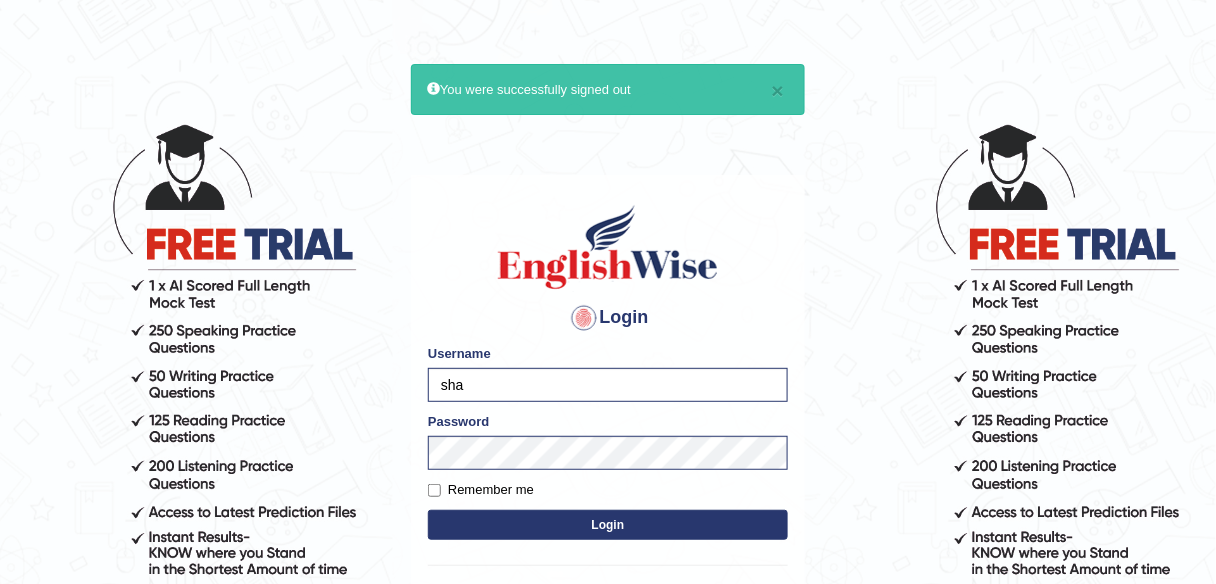 type on "[USERNAME]" 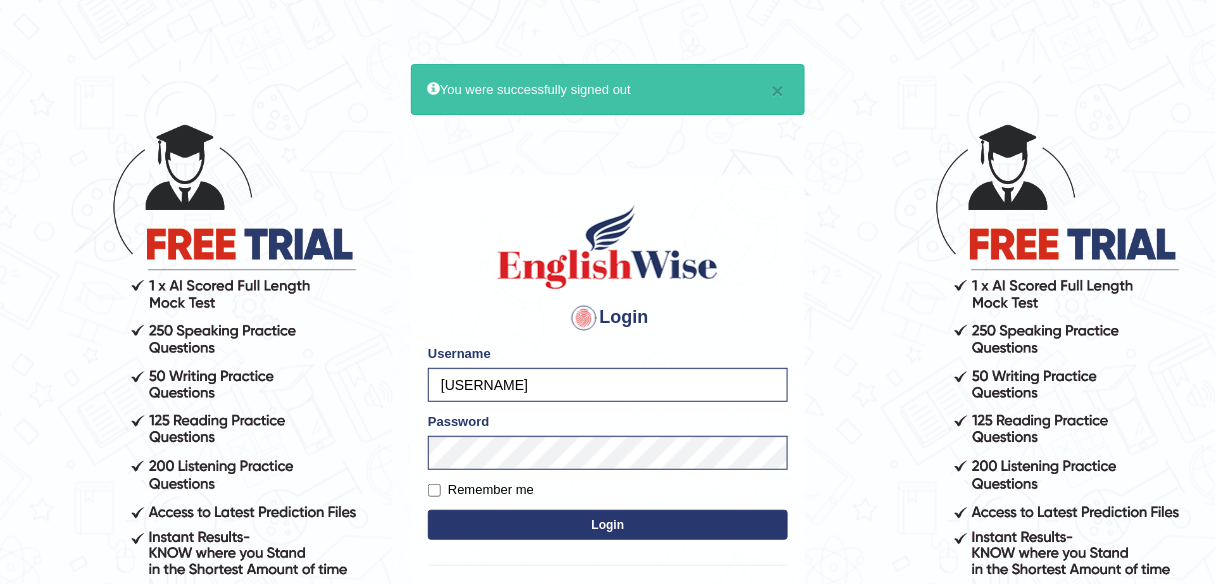 click on "Login" at bounding box center (608, 525) 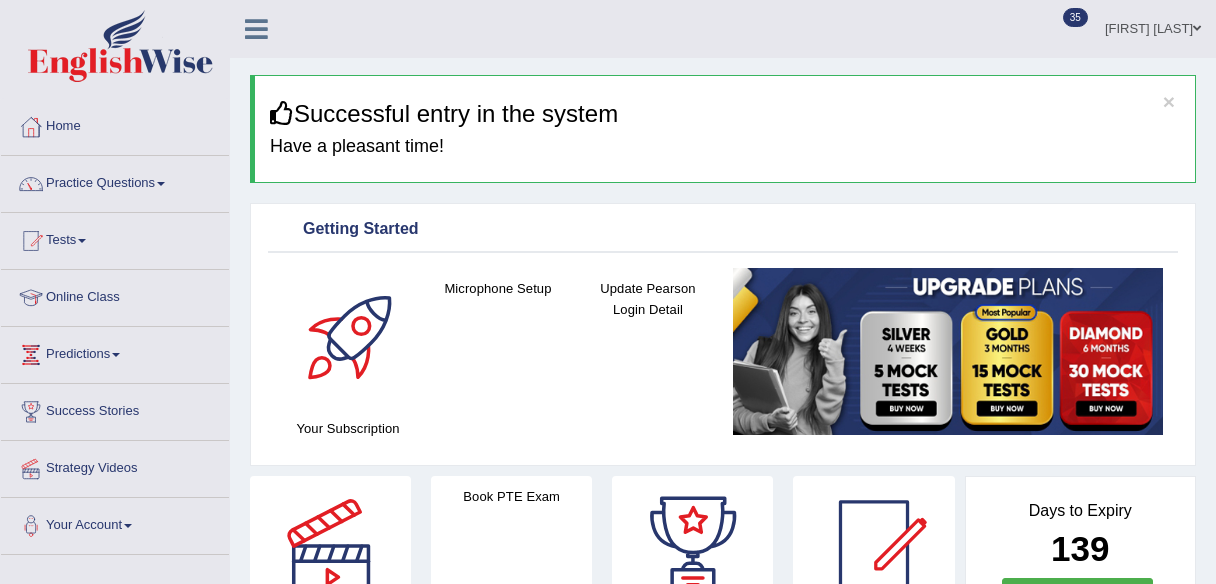 scroll, scrollTop: 0, scrollLeft: 0, axis: both 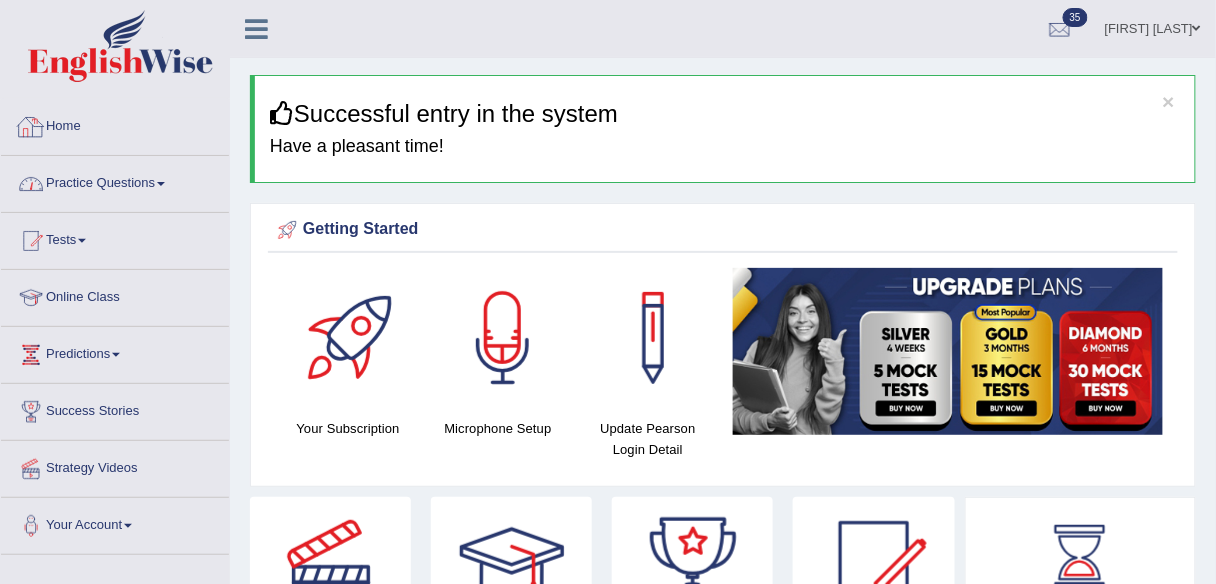 drag, startPoint x: 151, startPoint y: 180, endPoint x: 160, endPoint y: 188, distance: 12.0415945 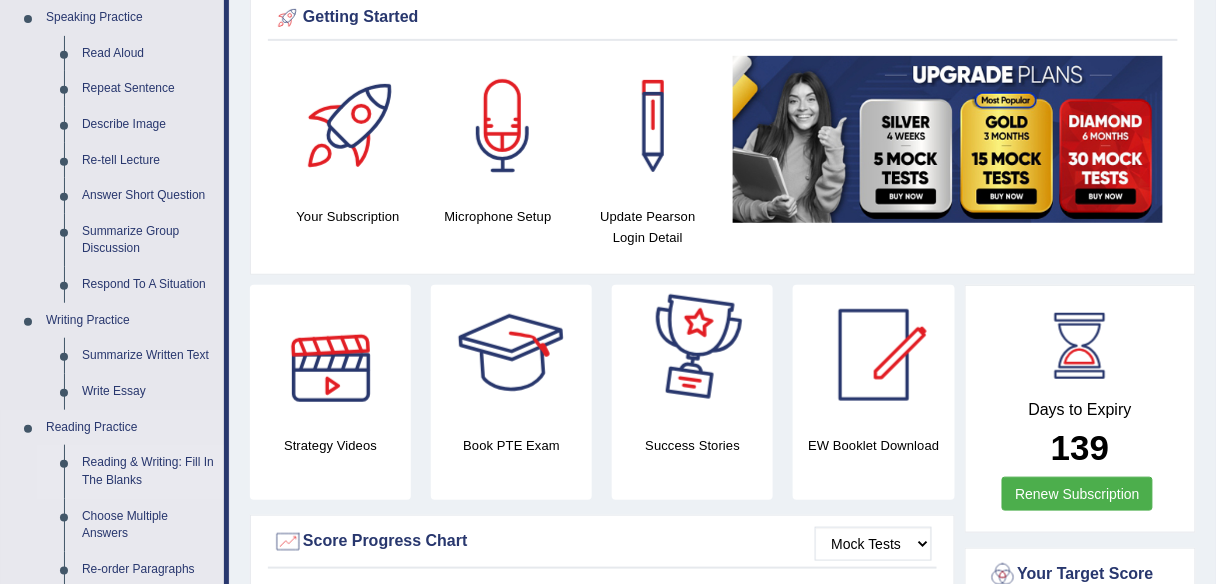 scroll, scrollTop: 240, scrollLeft: 0, axis: vertical 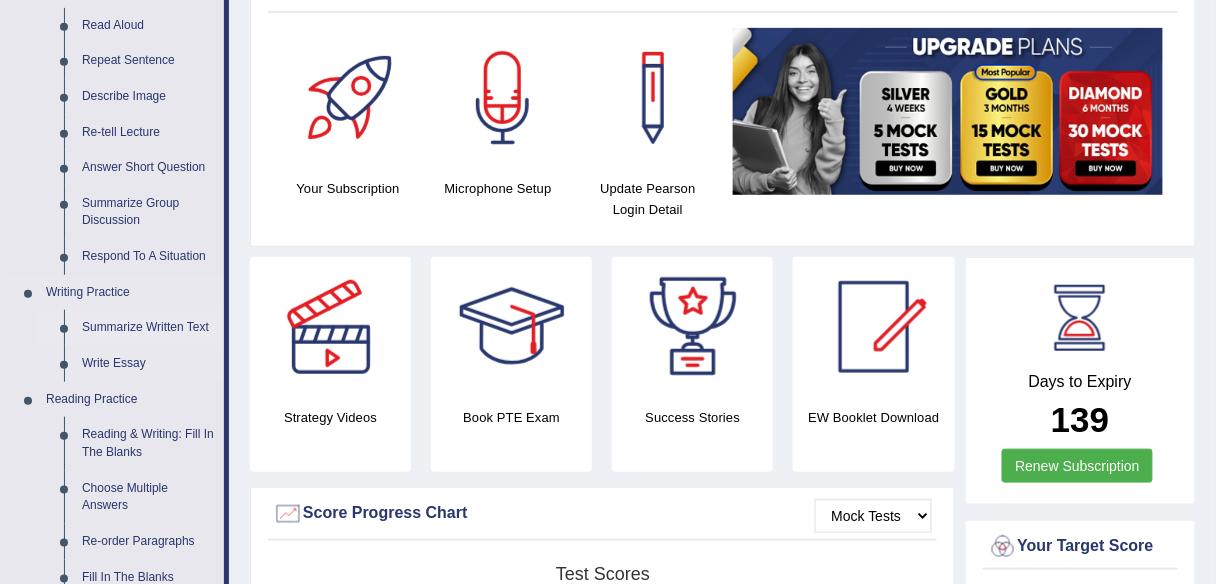 click on "Summarize Written Text" at bounding box center [148, 328] 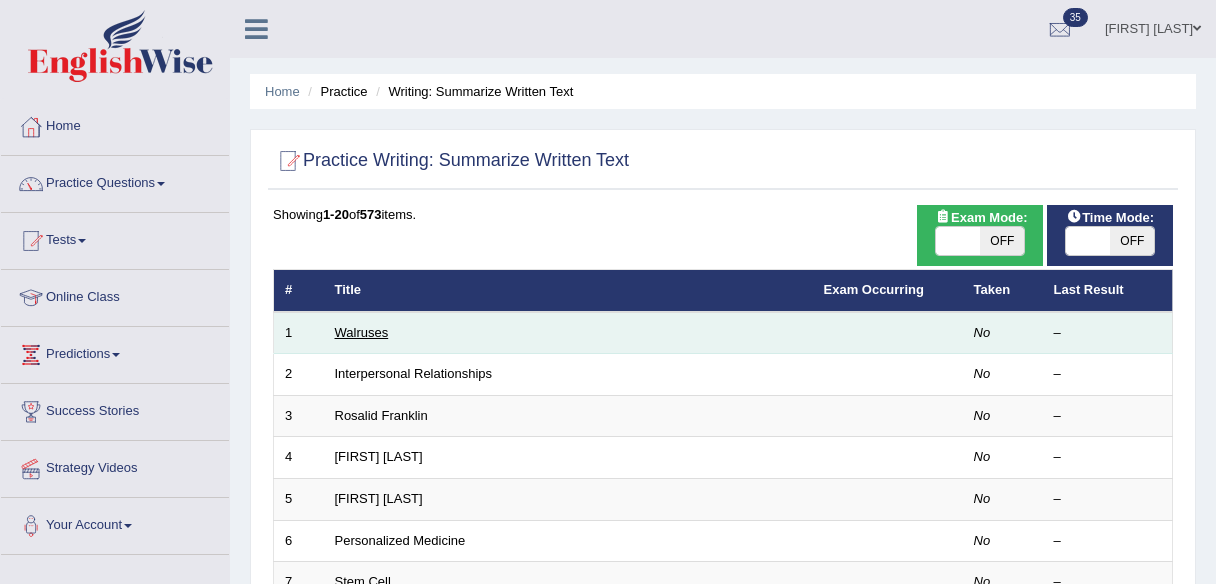 scroll, scrollTop: 0, scrollLeft: 0, axis: both 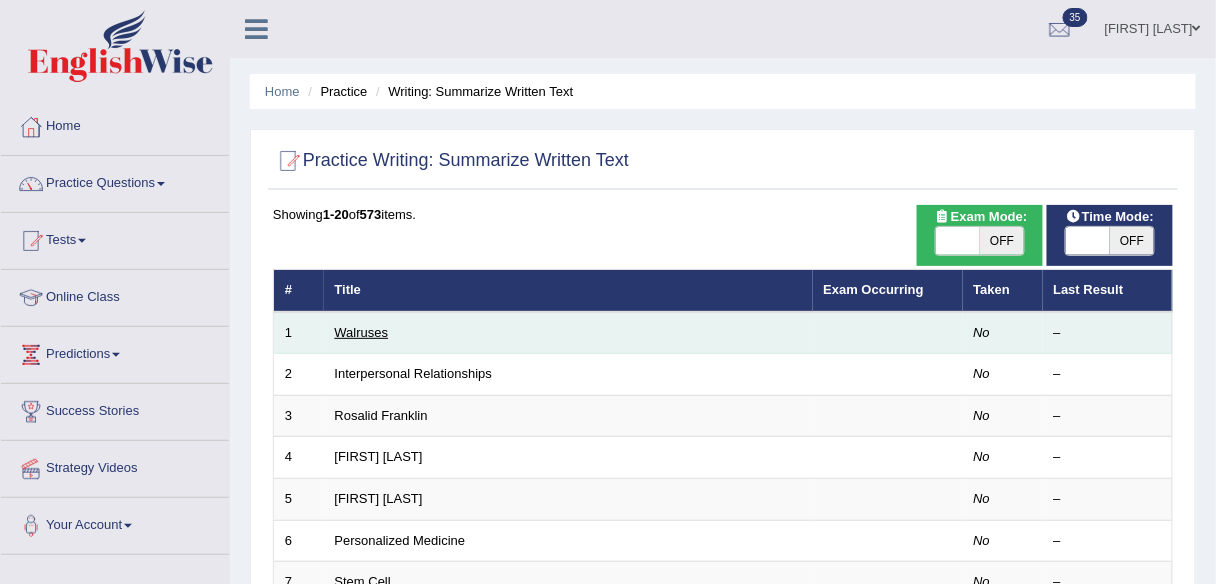 drag, startPoint x: 0, startPoint y: 0, endPoint x: 375, endPoint y: 332, distance: 500.84827 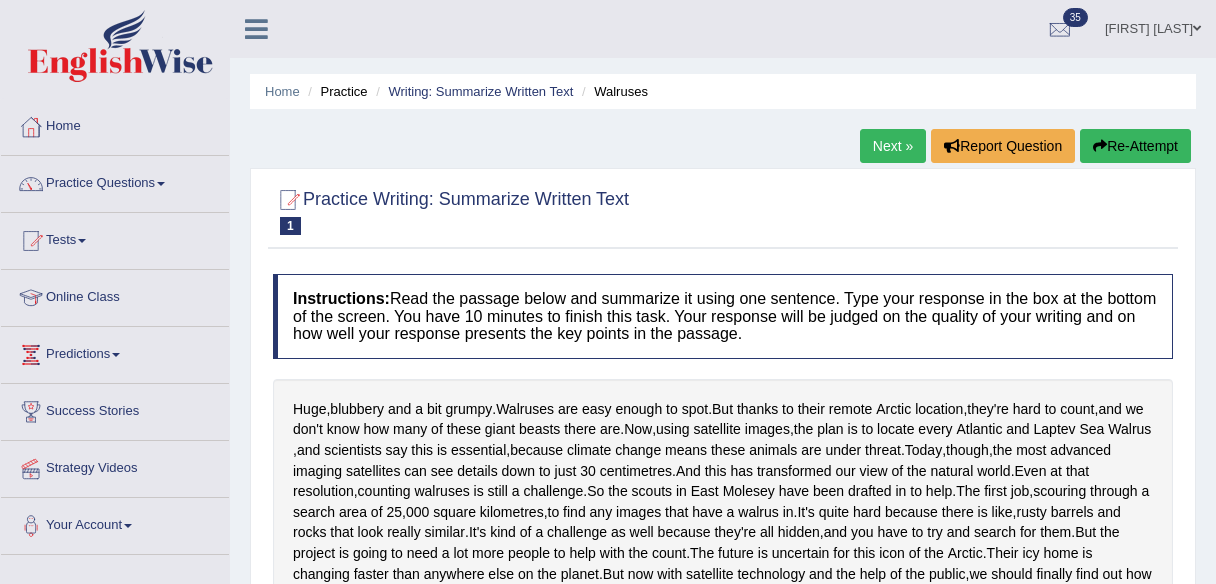scroll, scrollTop: 160, scrollLeft: 0, axis: vertical 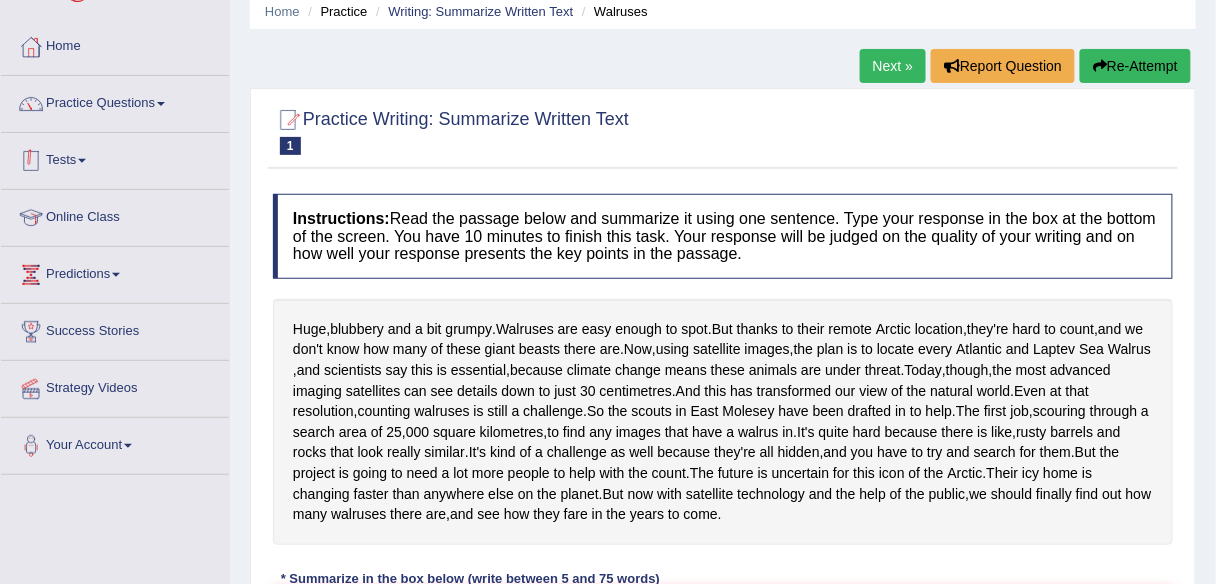 drag, startPoint x: 156, startPoint y: 112, endPoint x: 165, endPoint y: 121, distance: 12.727922 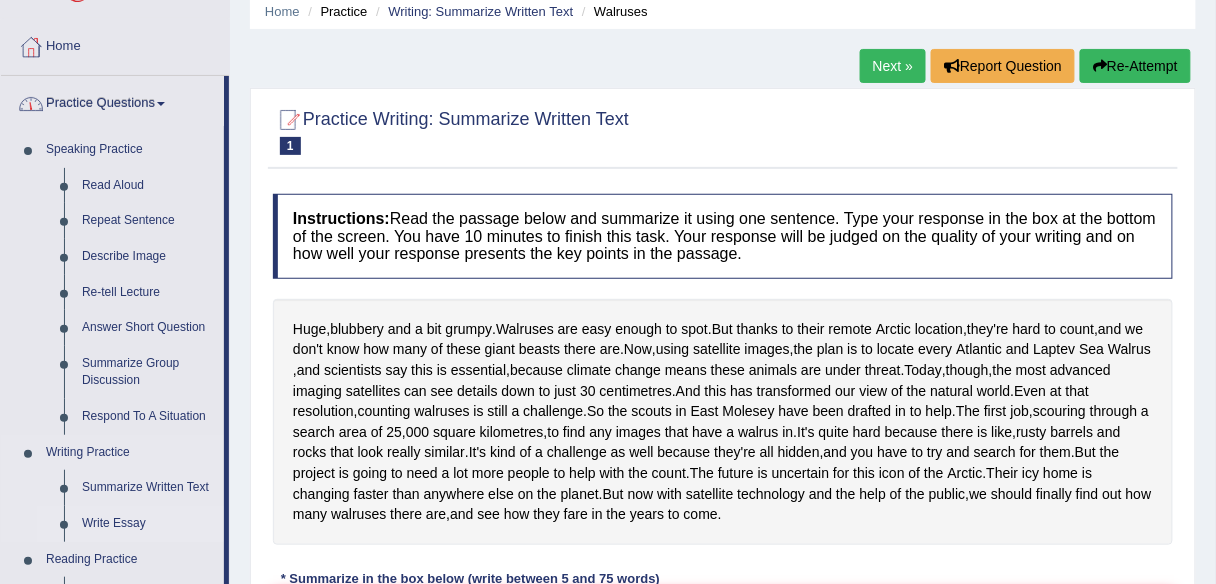 click on "Write Essay" at bounding box center [148, 524] 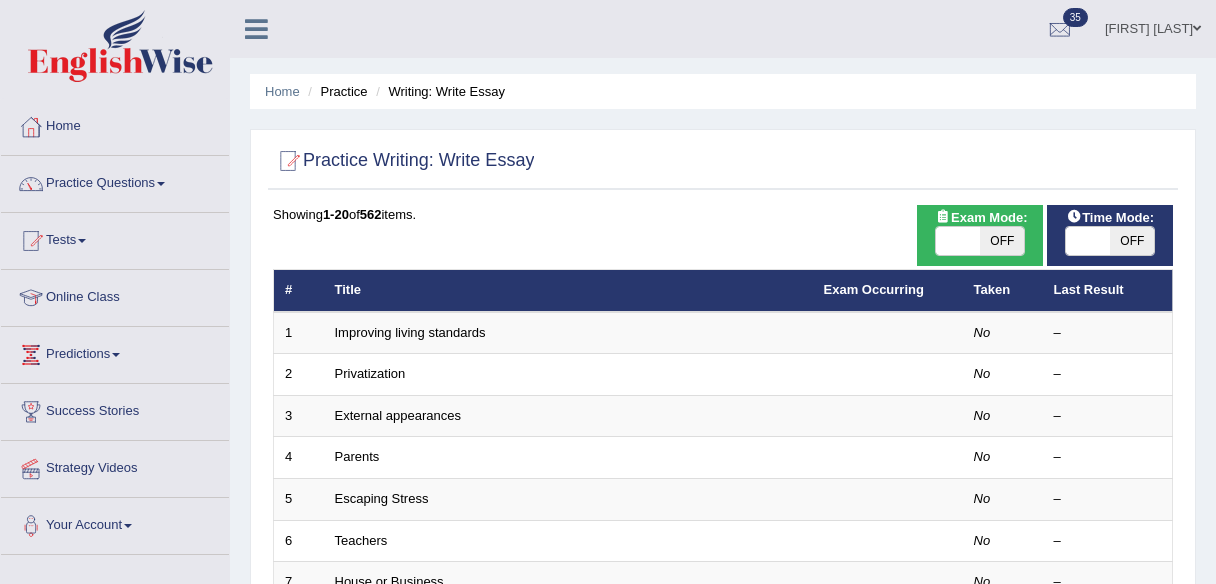 scroll, scrollTop: 0, scrollLeft: 0, axis: both 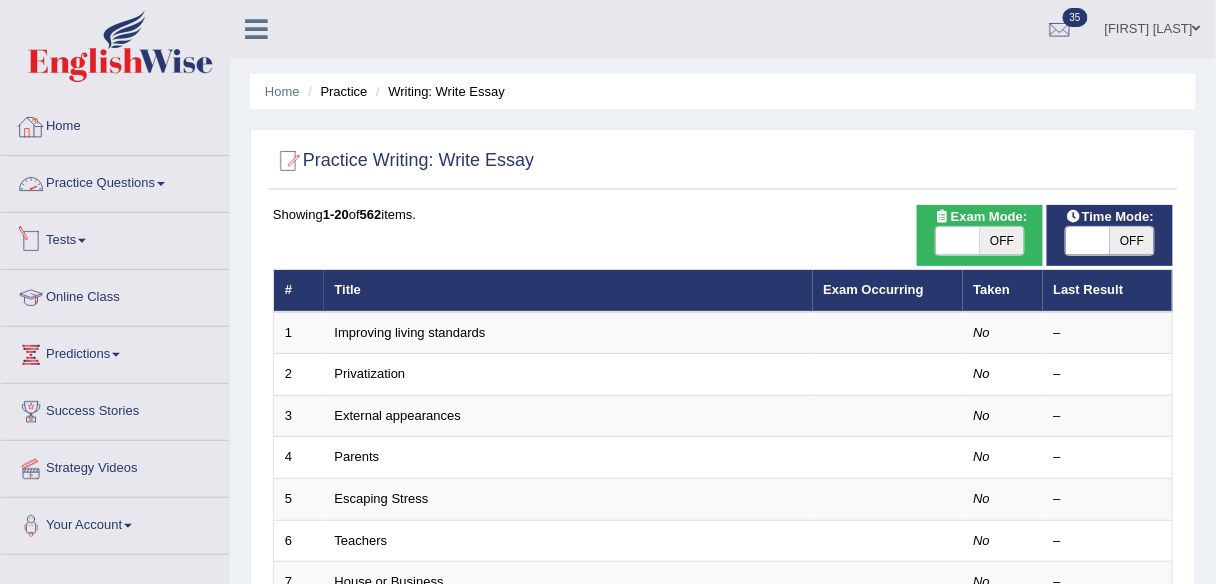 click on "Home" at bounding box center (115, 124) 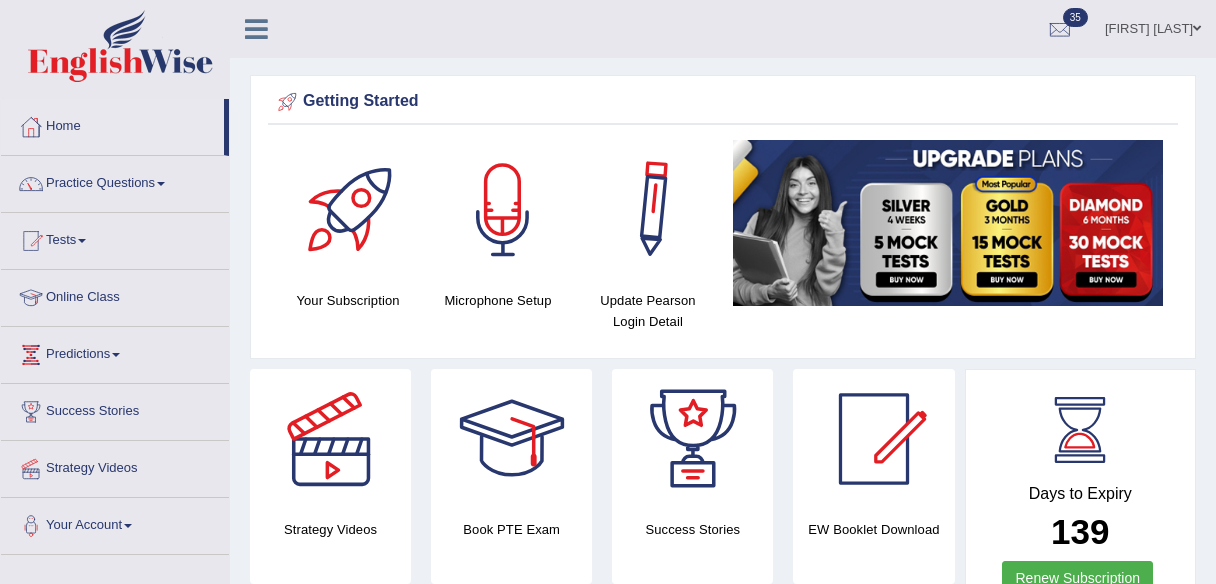 scroll, scrollTop: 0, scrollLeft: 0, axis: both 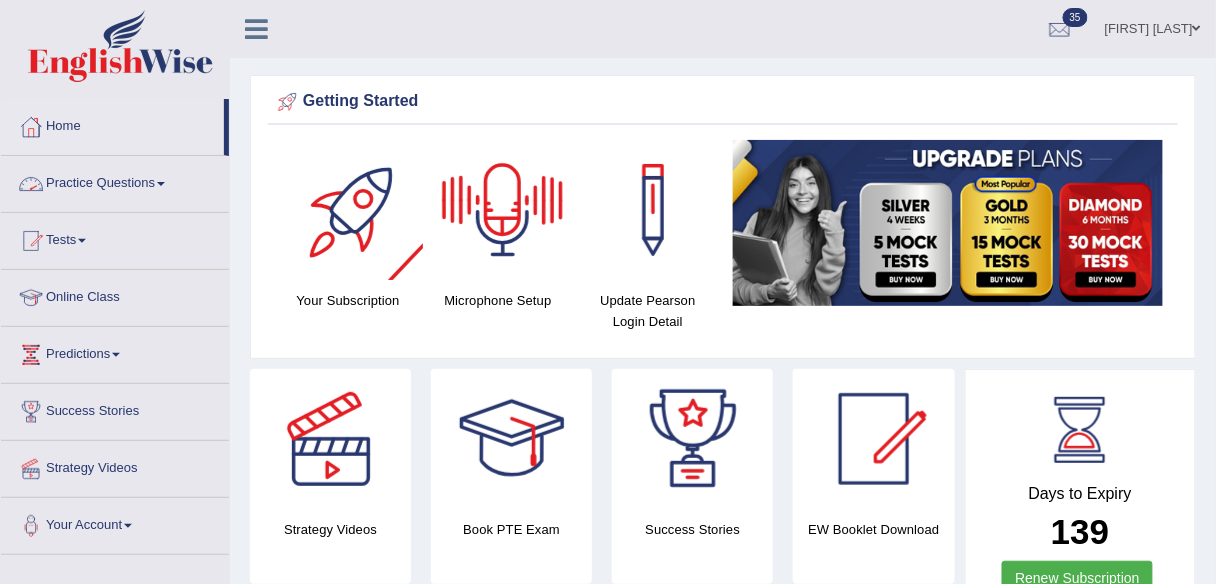 click on "Practice Questions" at bounding box center (115, 181) 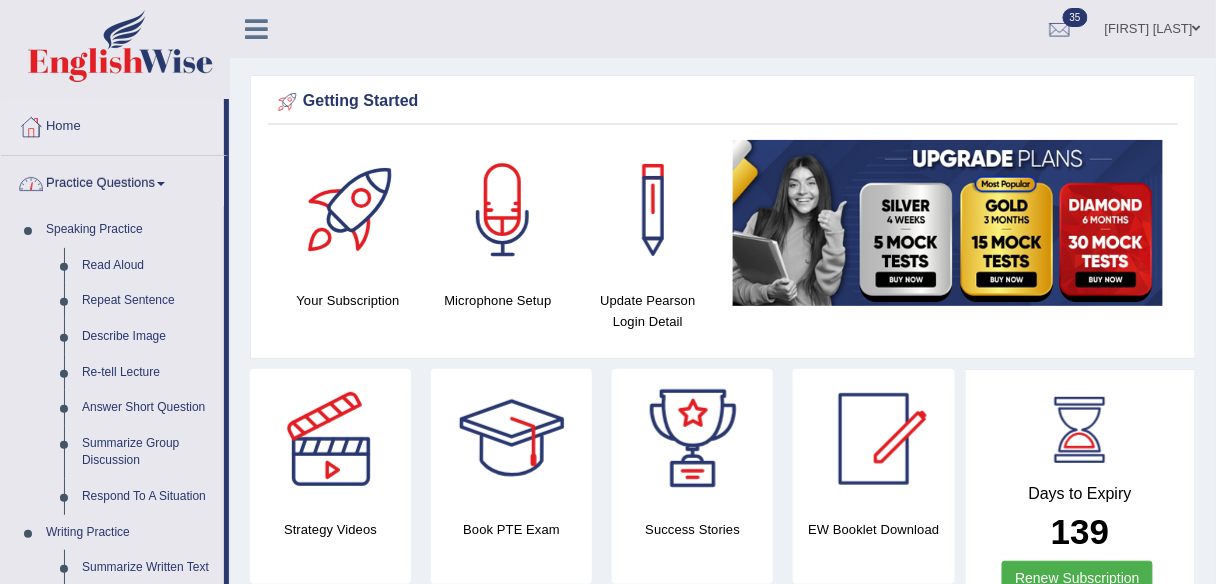 click on "Practice Questions" at bounding box center (112, 181) 